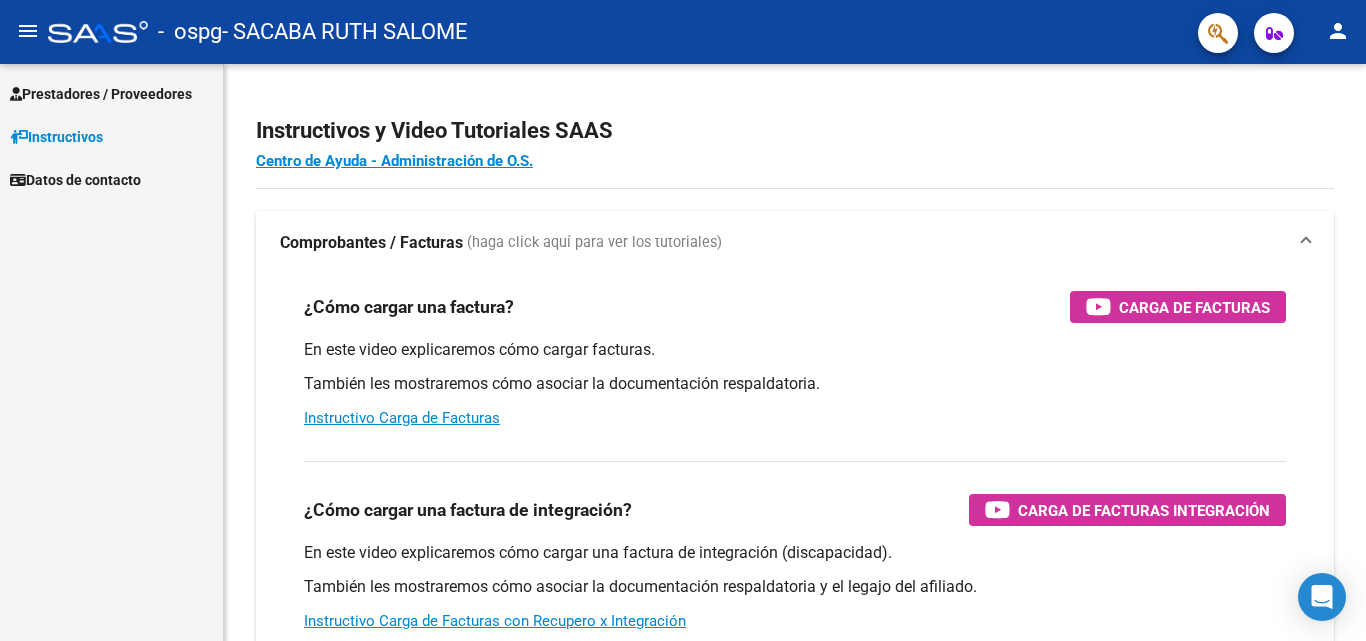 scroll, scrollTop: 0, scrollLeft: 0, axis: both 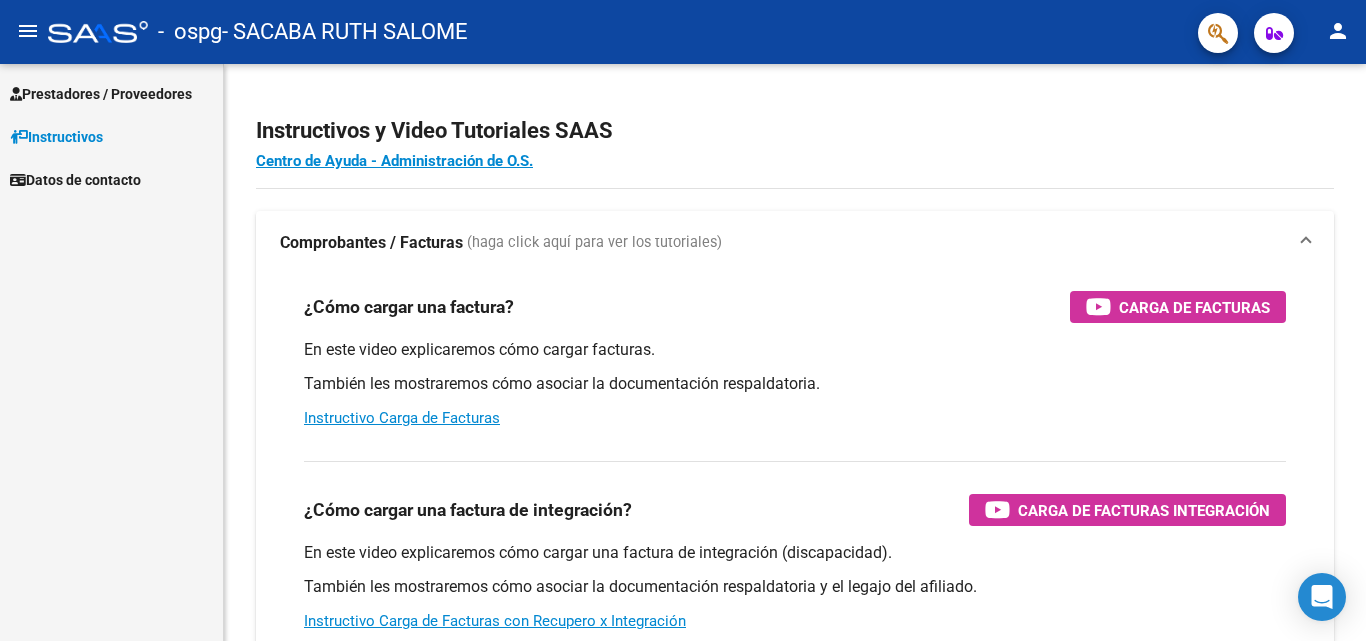 click on "Instructivos" at bounding box center (56, 137) 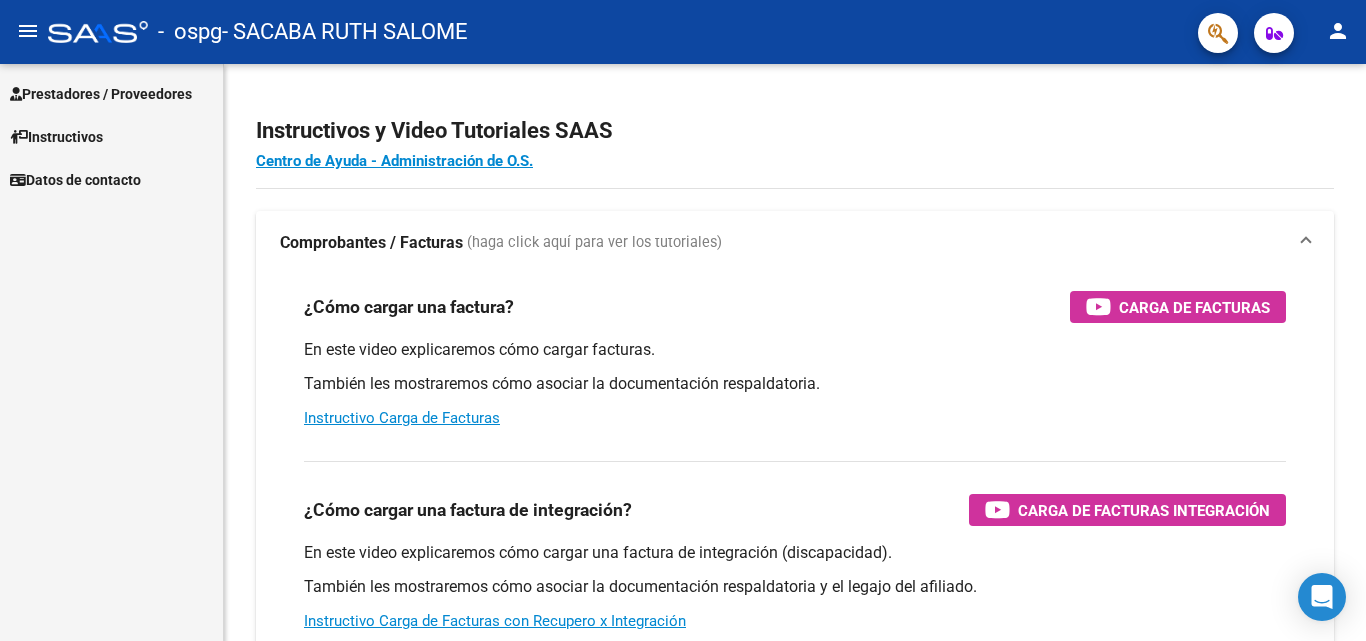 click on "Prestadores / Proveedores" at bounding box center [101, 94] 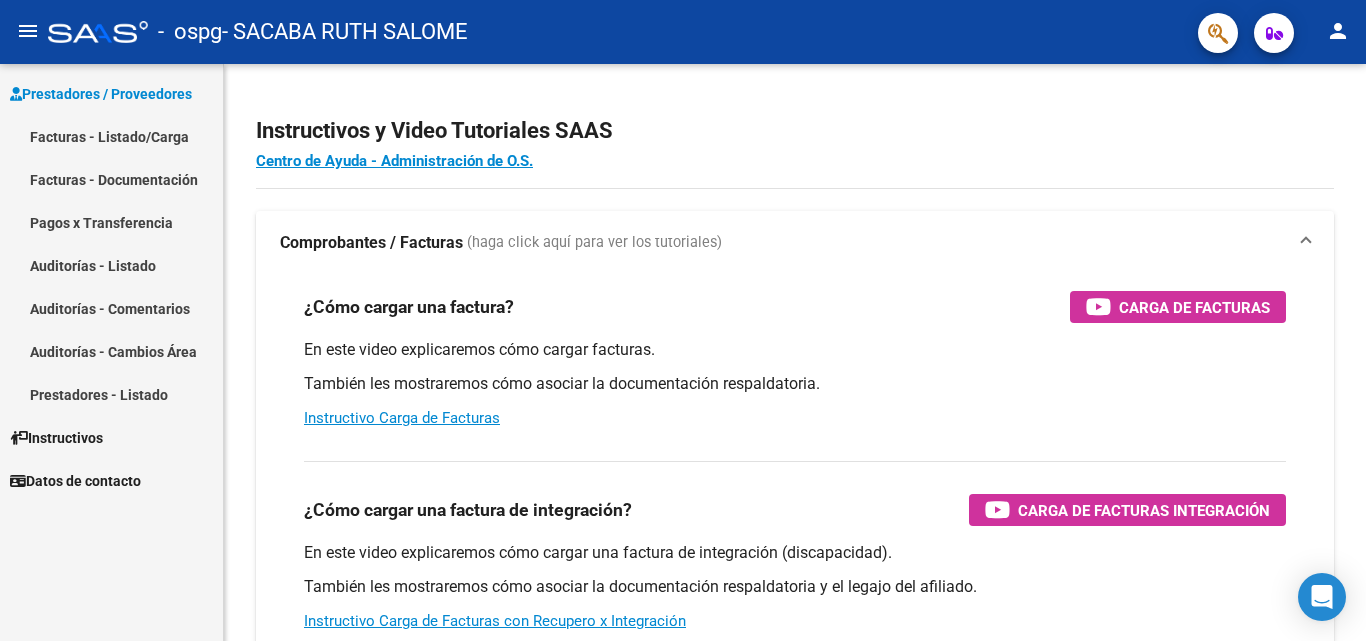 click on "Facturas - Listado/Carga" at bounding box center (111, 136) 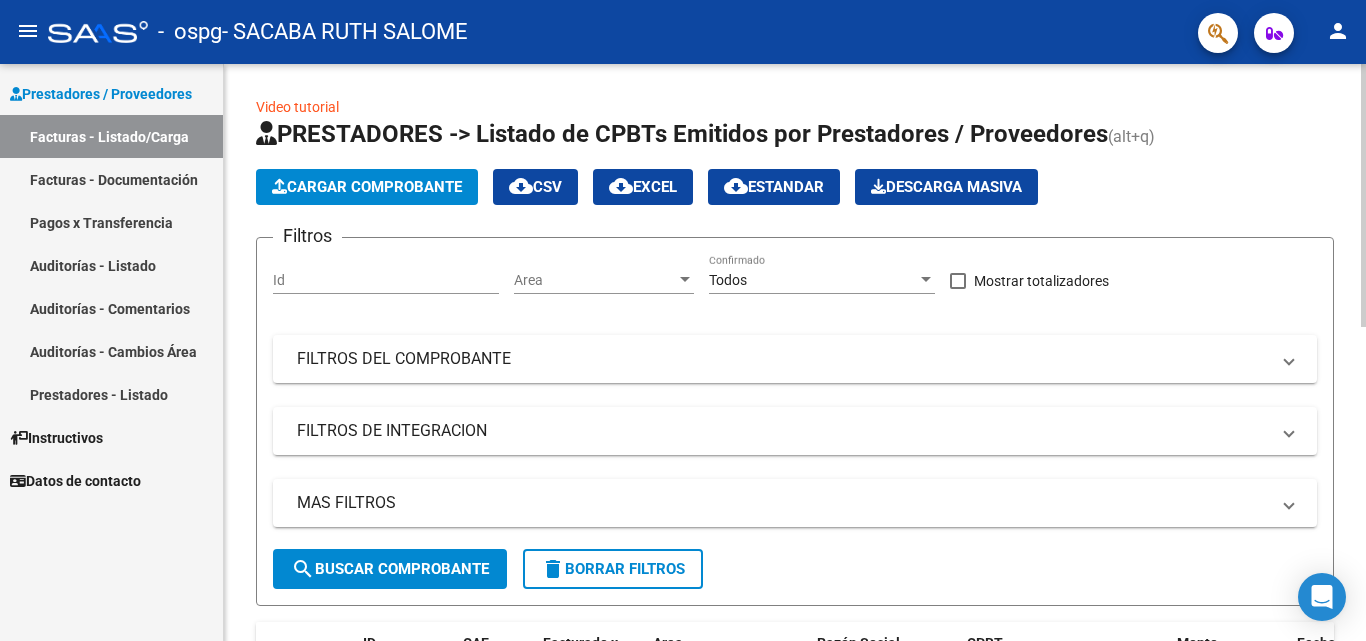 click on "Cargar Comprobante" 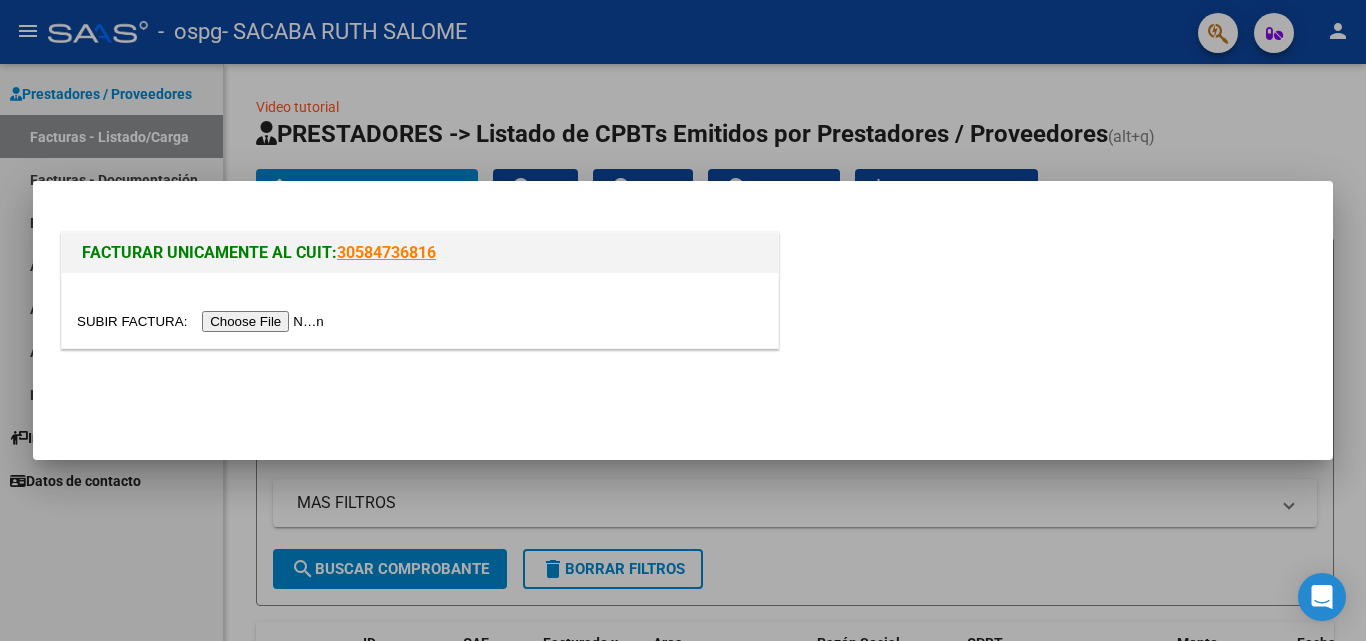 click at bounding box center [203, 321] 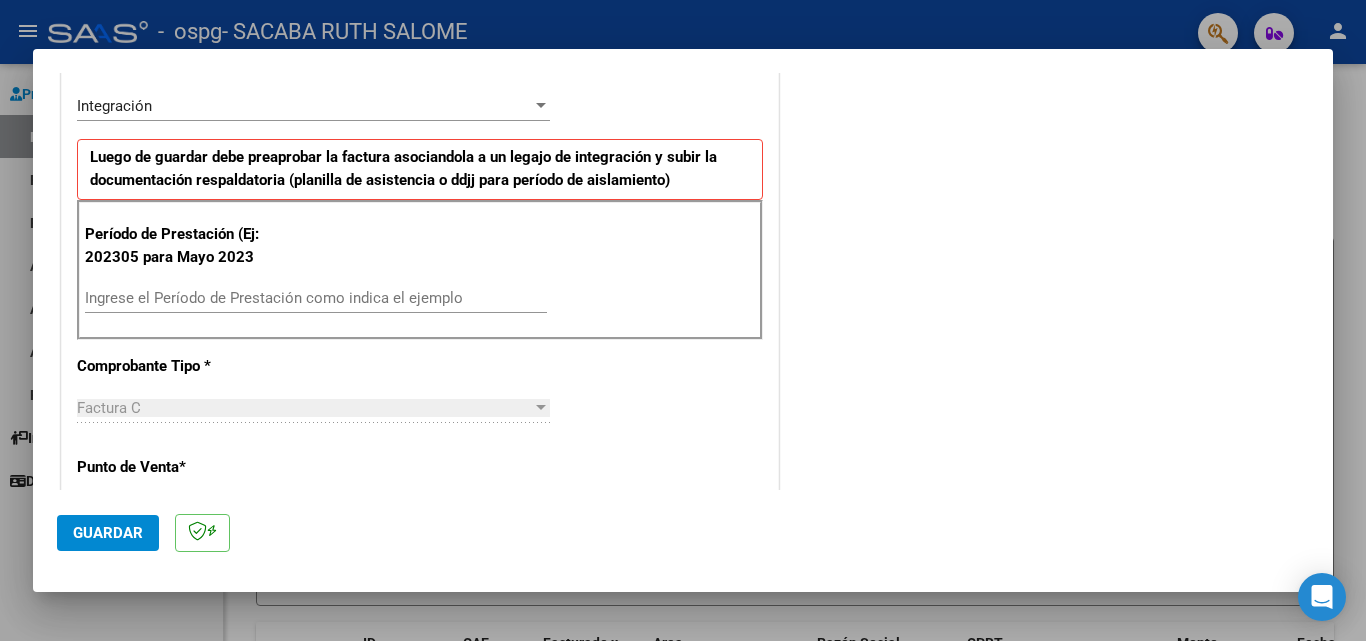 scroll, scrollTop: 500, scrollLeft: 0, axis: vertical 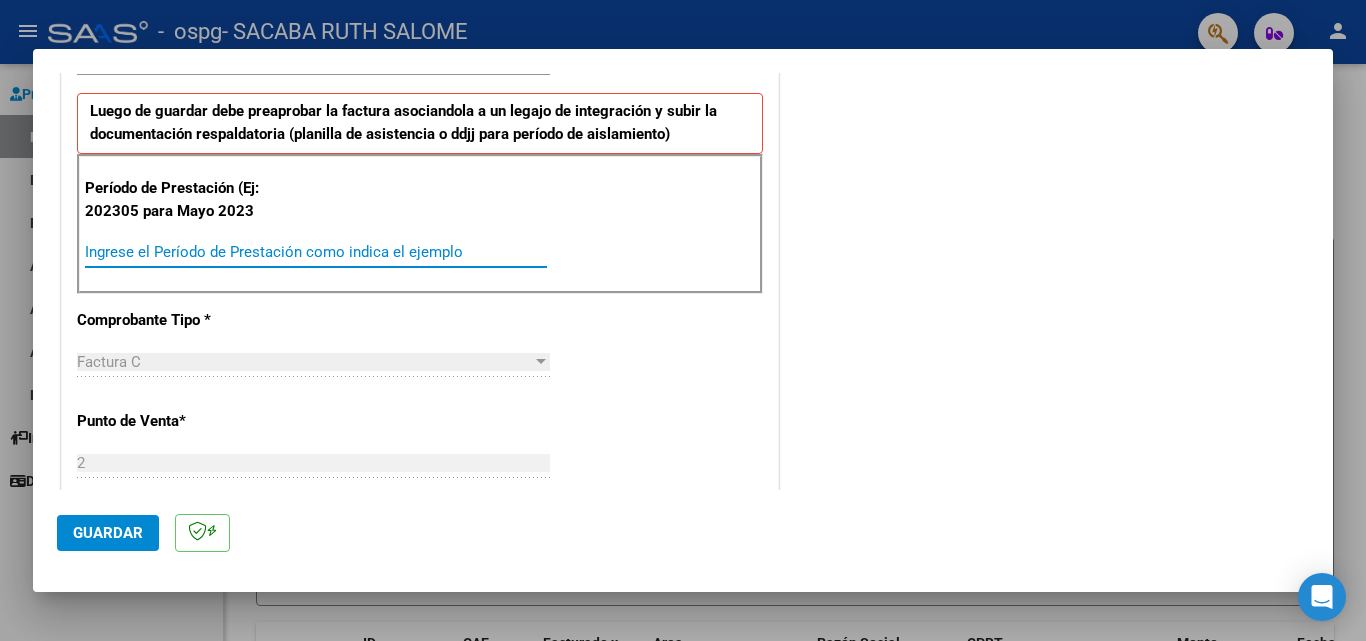 click on "Ingrese el Período de Prestación como indica el ejemplo" at bounding box center [316, 252] 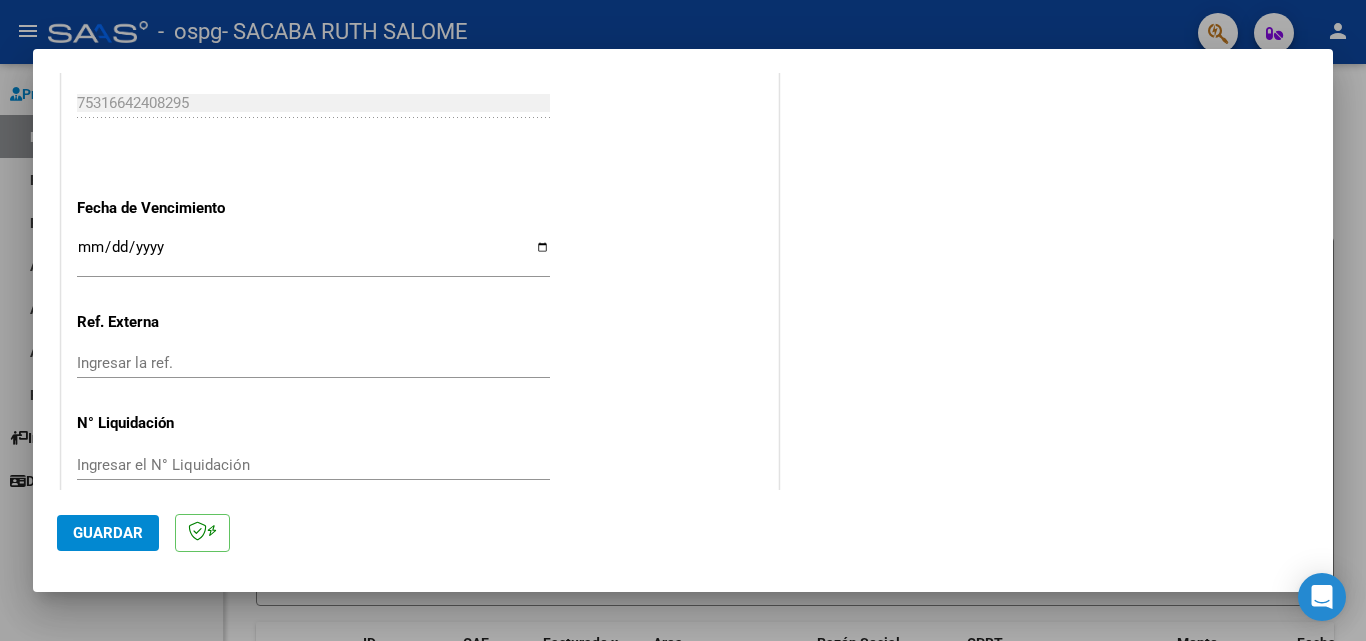 scroll, scrollTop: 1305, scrollLeft: 0, axis: vertical 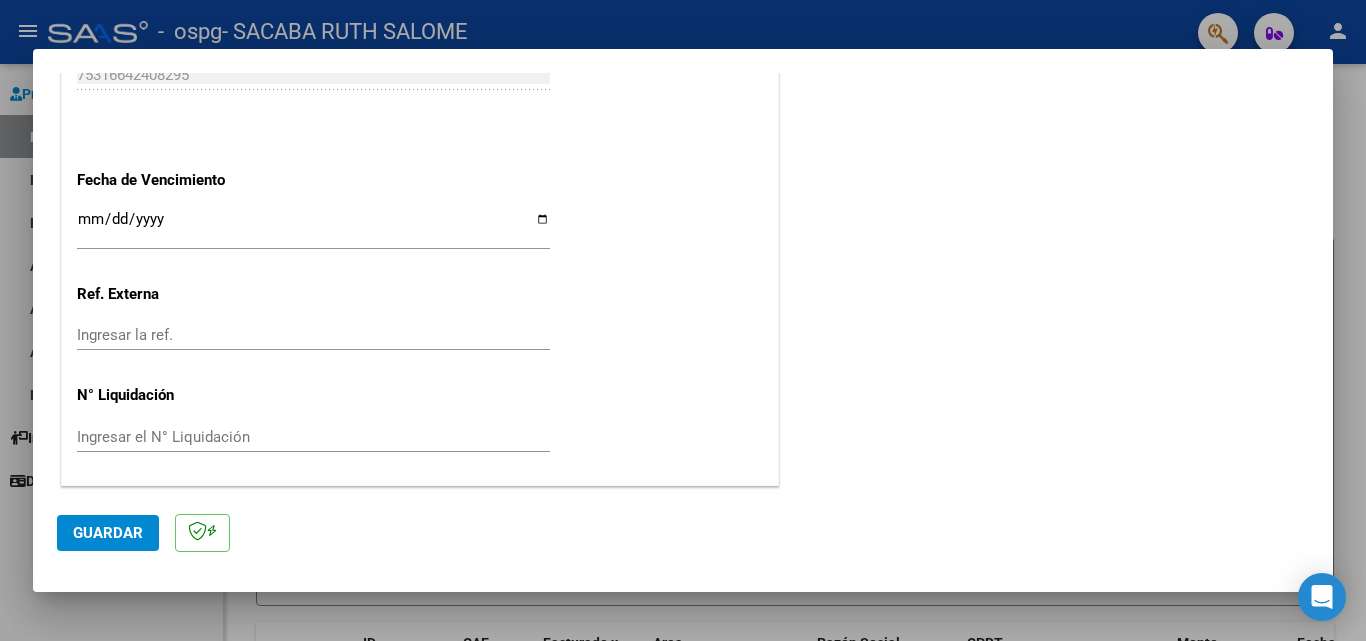 type on "202507" 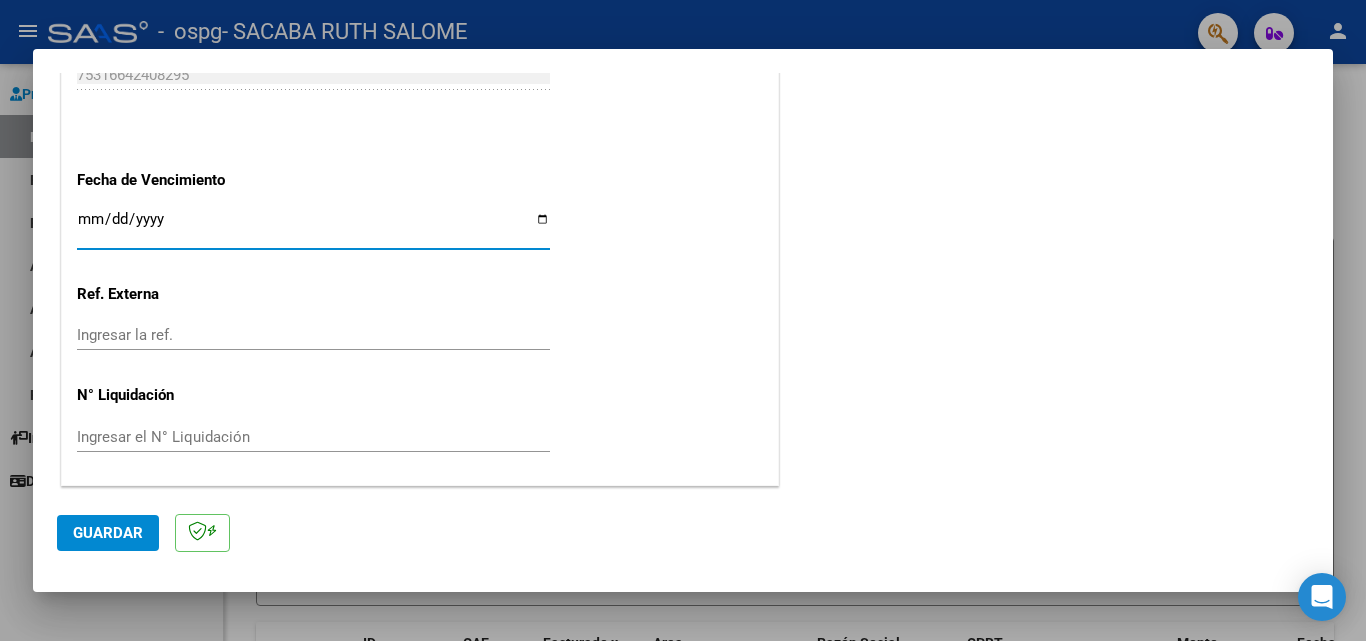 click on "Ingresar la fecha" at bounding box center (313, 227) 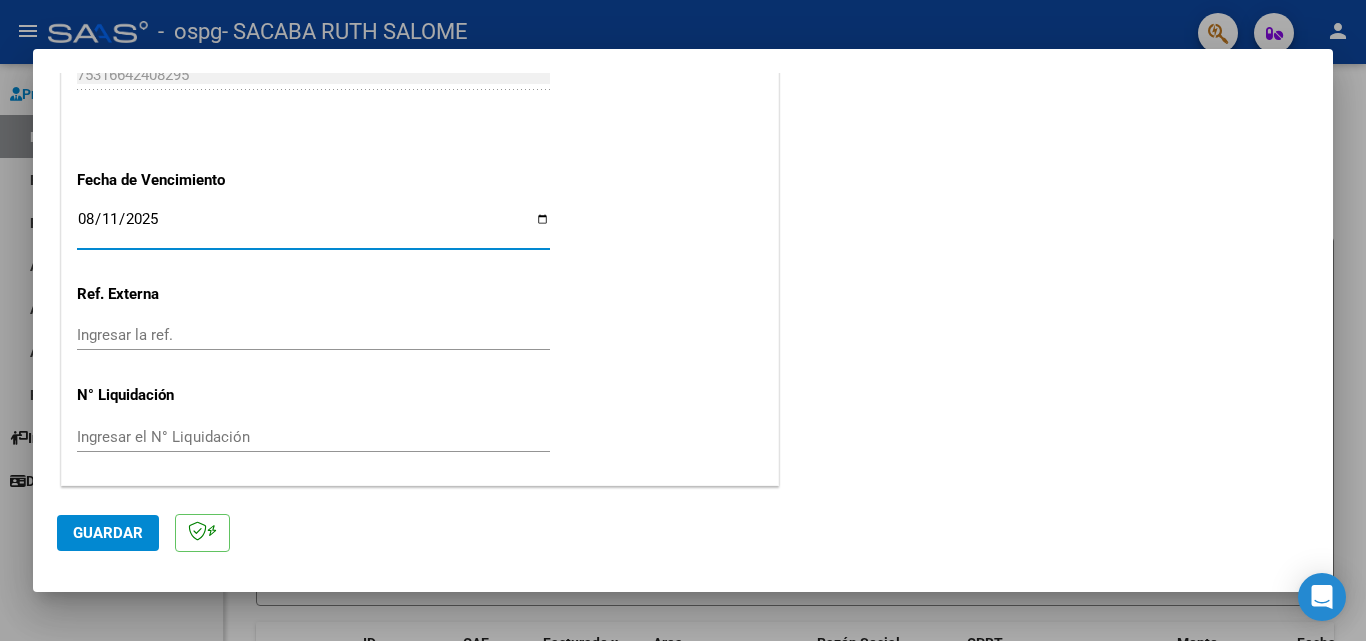 type on "2025-08-11" 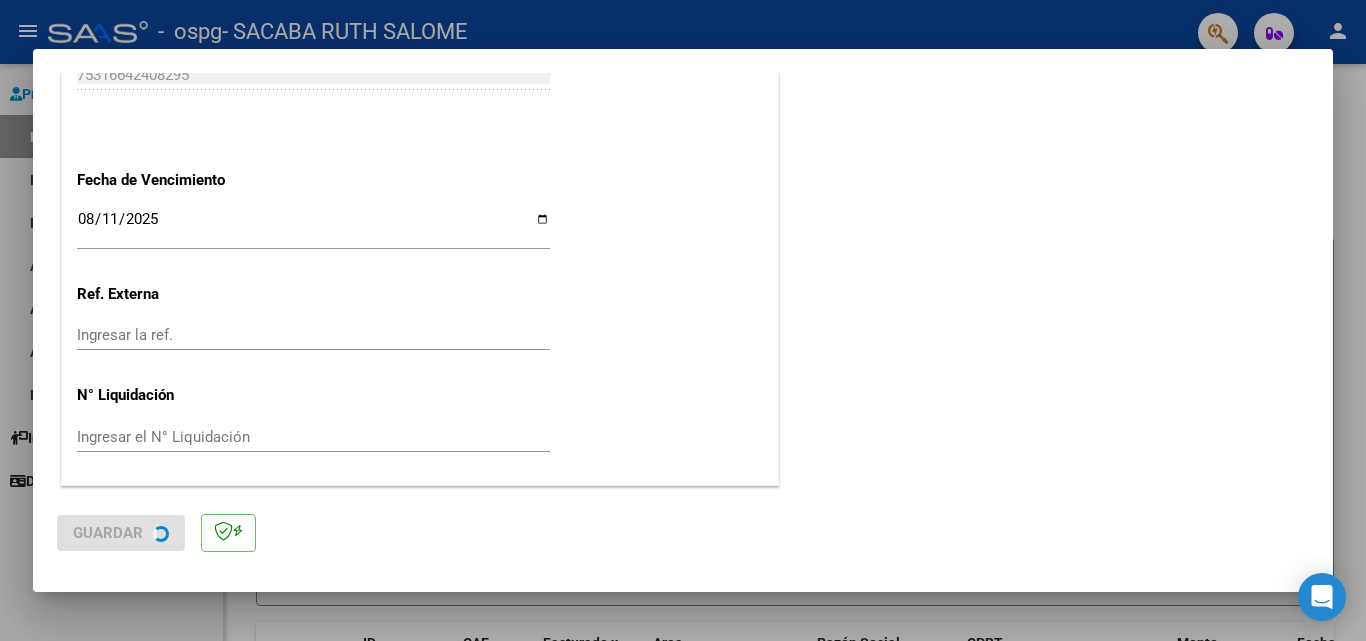 scroll, scrollTop: 0, scrollLeft: 0, axis: both 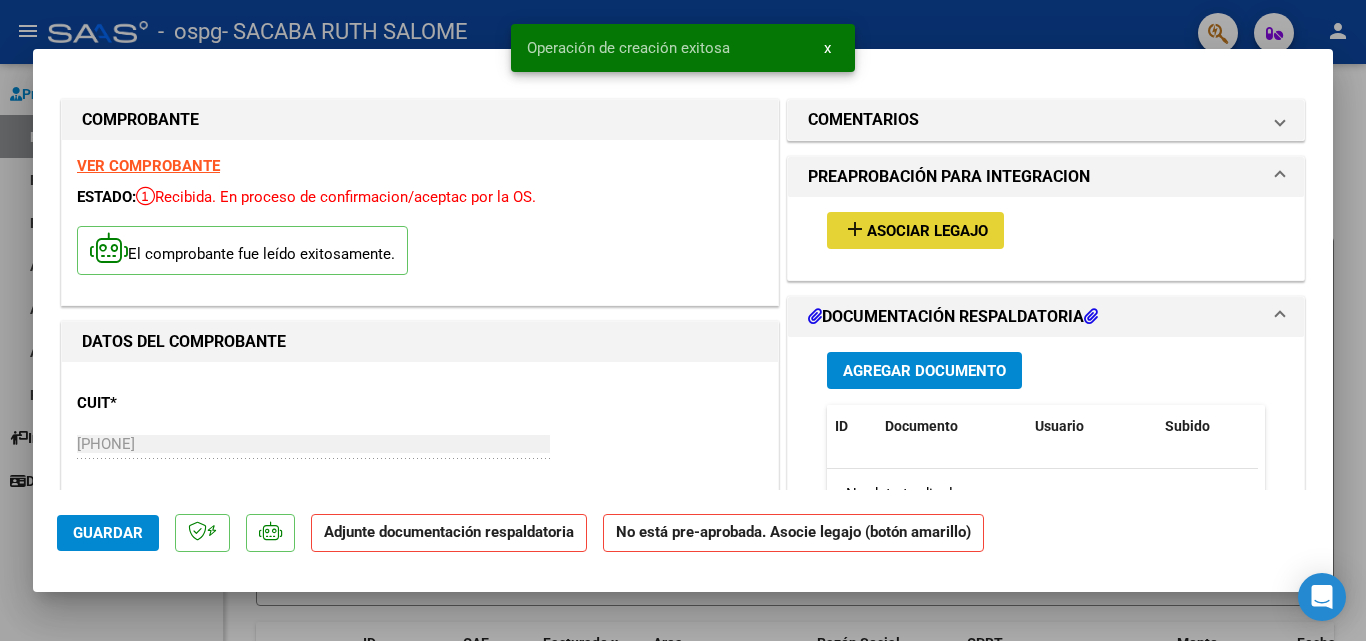 click on "add Asociar Legajo" at bounding box center [915, 230] 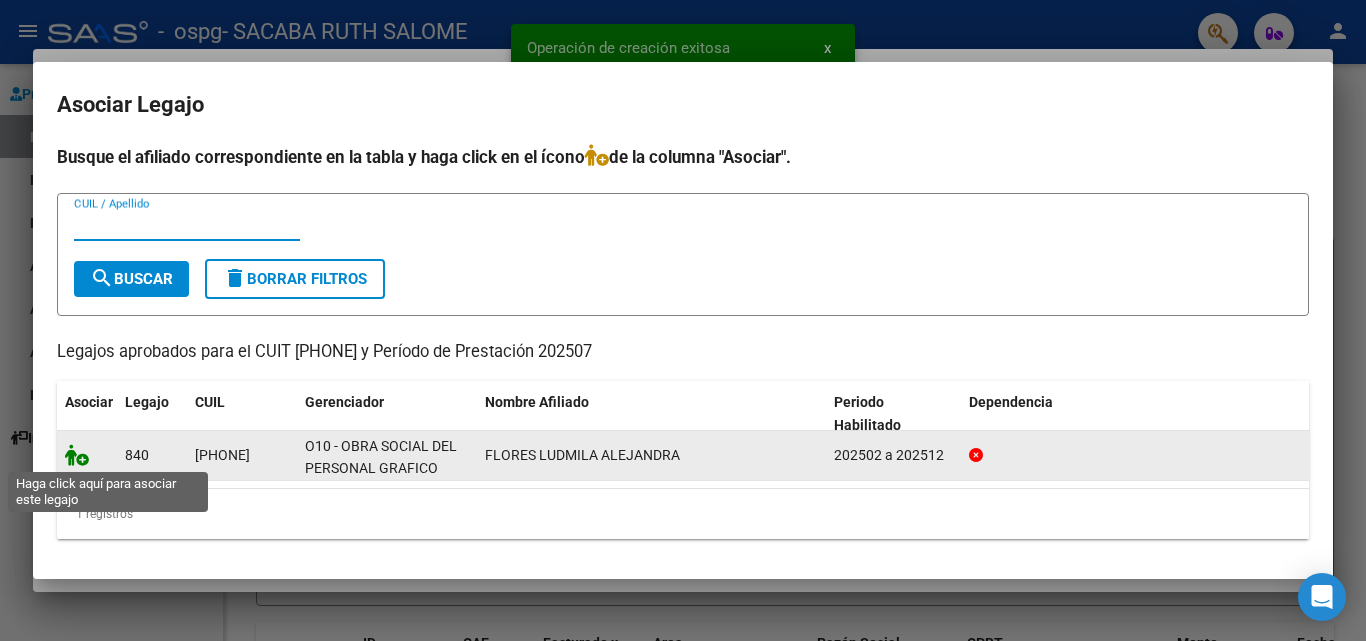 click 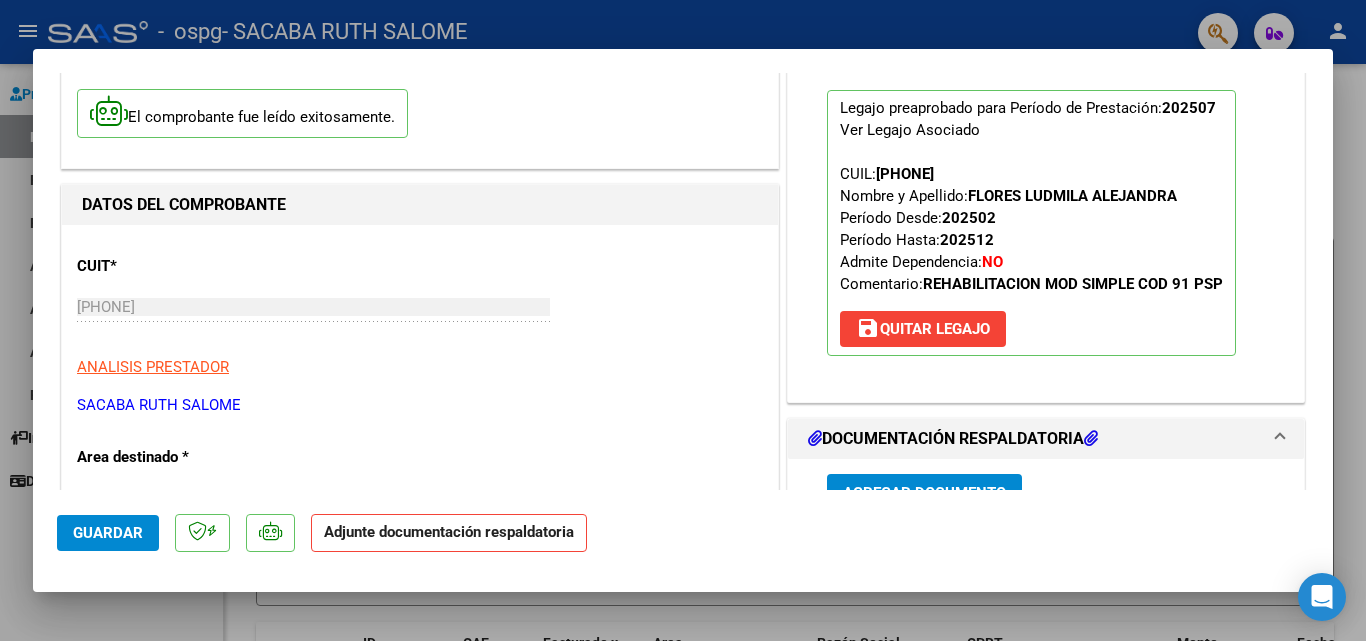 scroll, scrollTop: 200, scrollLeft: 0, axis: vertical 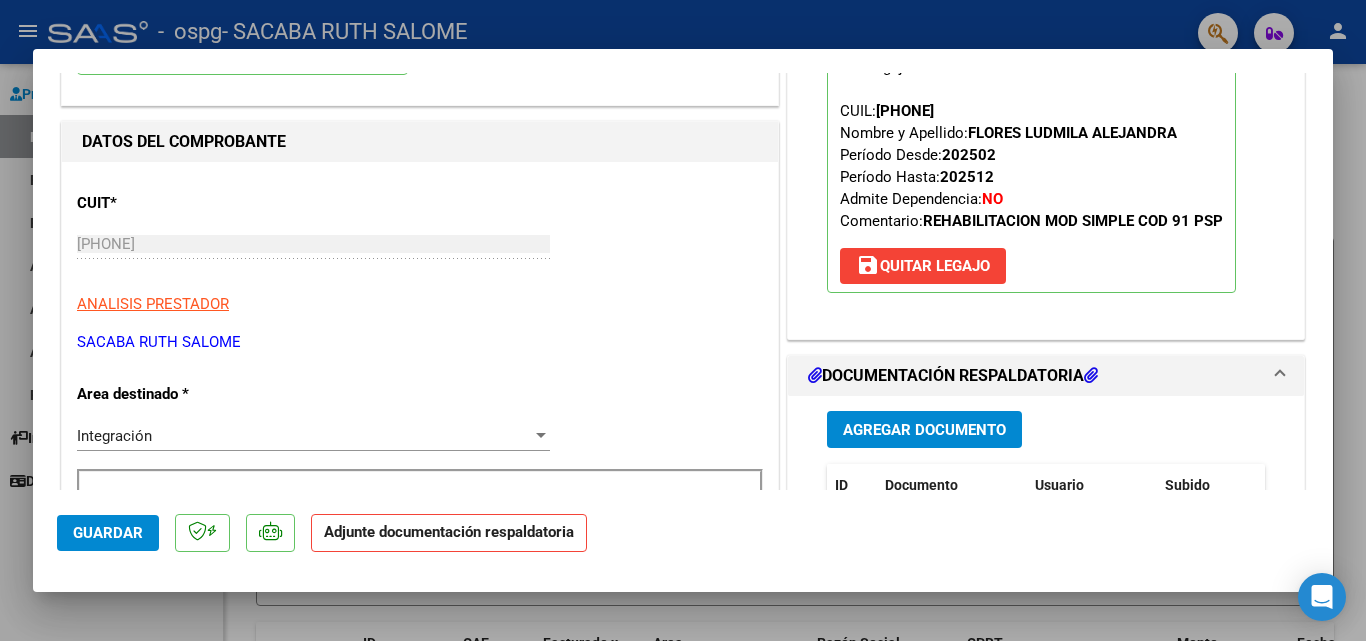 click on "Agregar Documento" at bounding box center (924, 429) 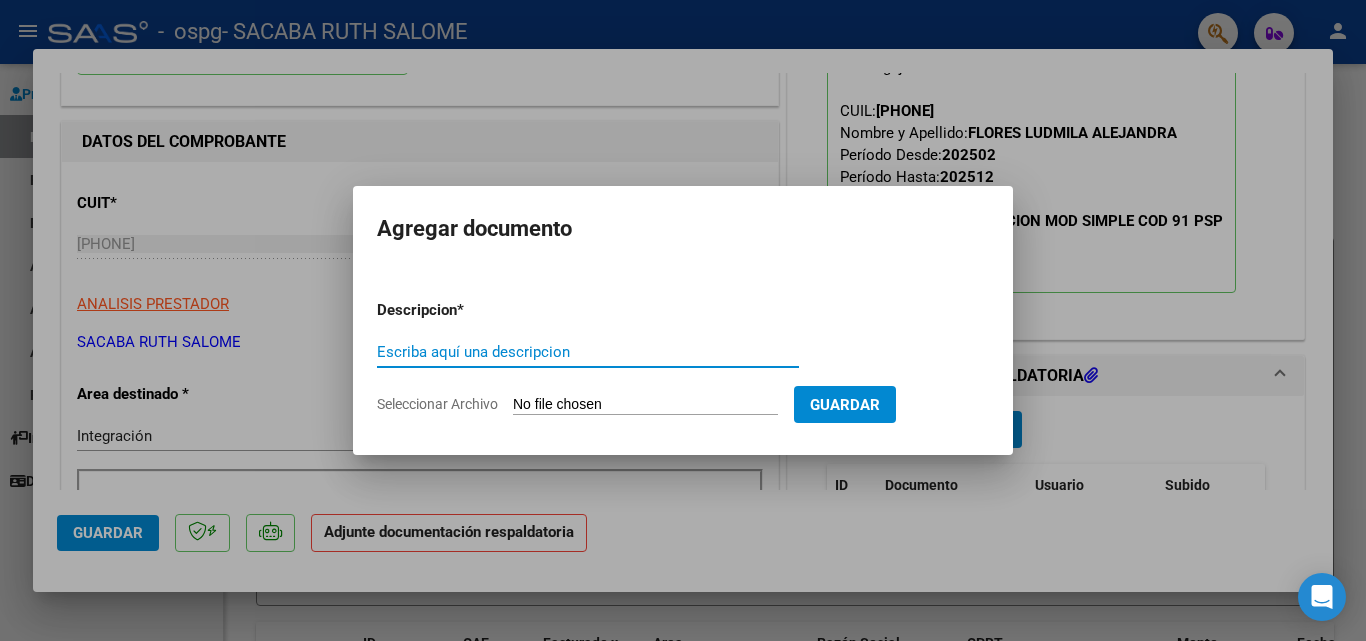 click on "Escriba aquí una descripcion" at bounding box center (588, 352) 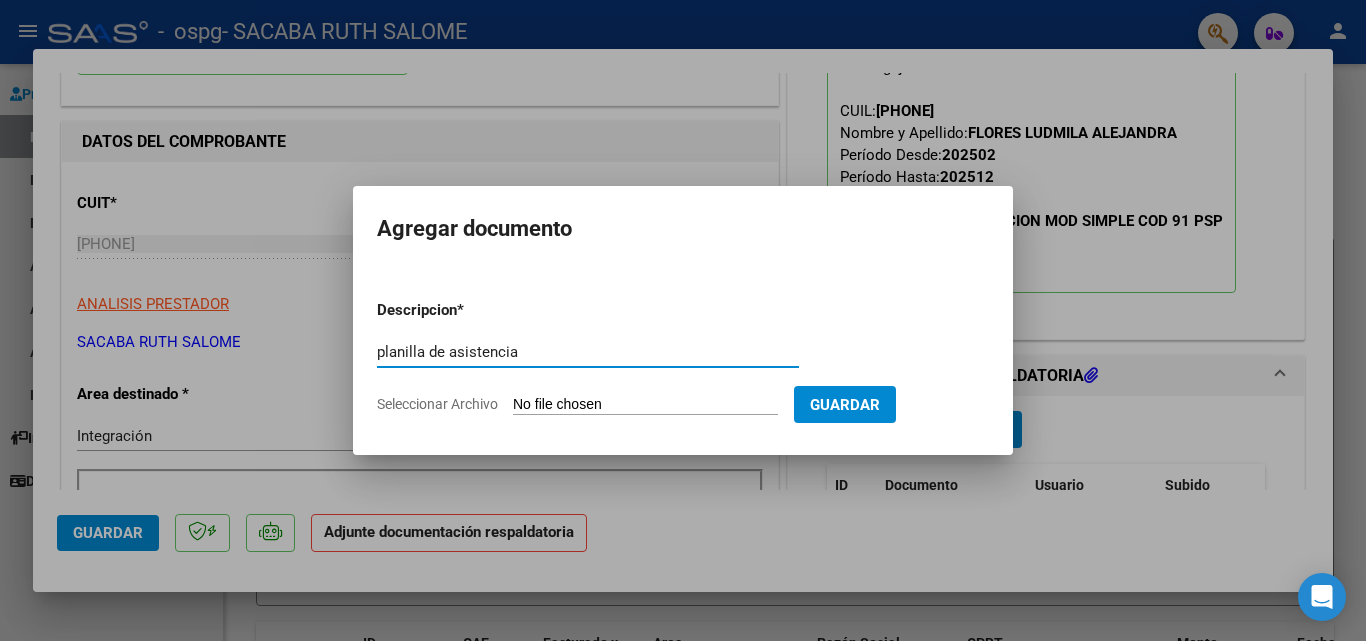 type on "planilla de asistencia" 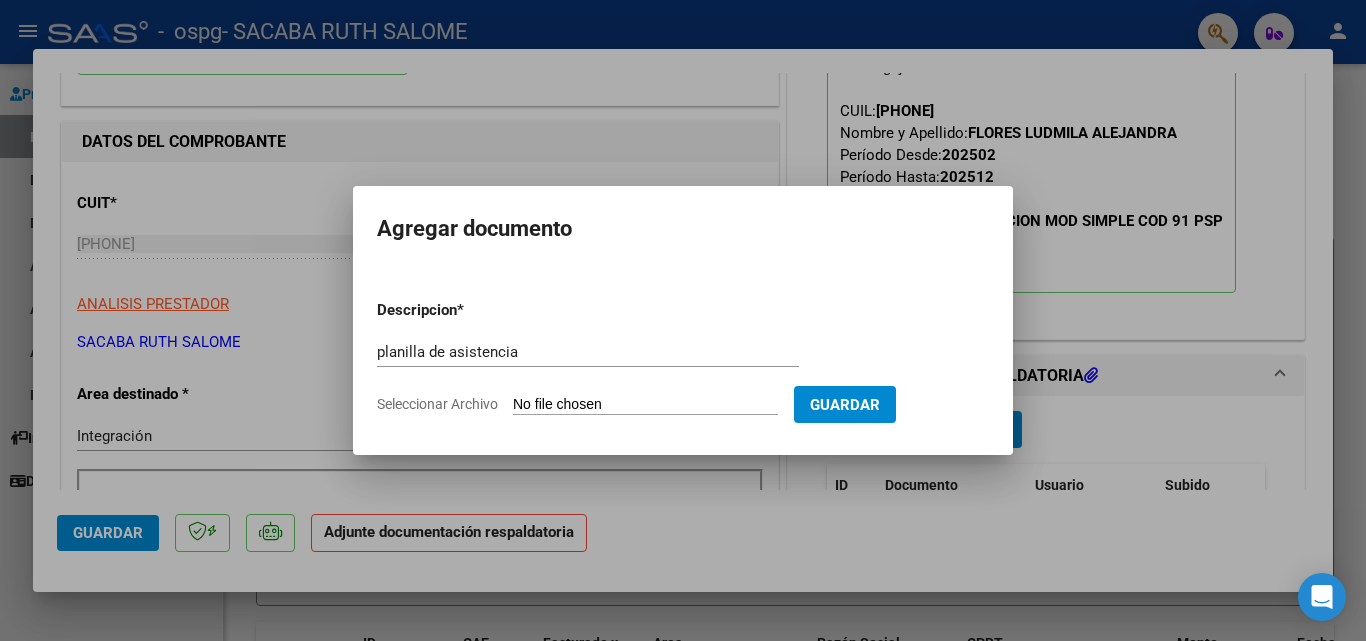 type on "C:\fakepath\[NAME] [LASTNAME] psp julio.pdf" 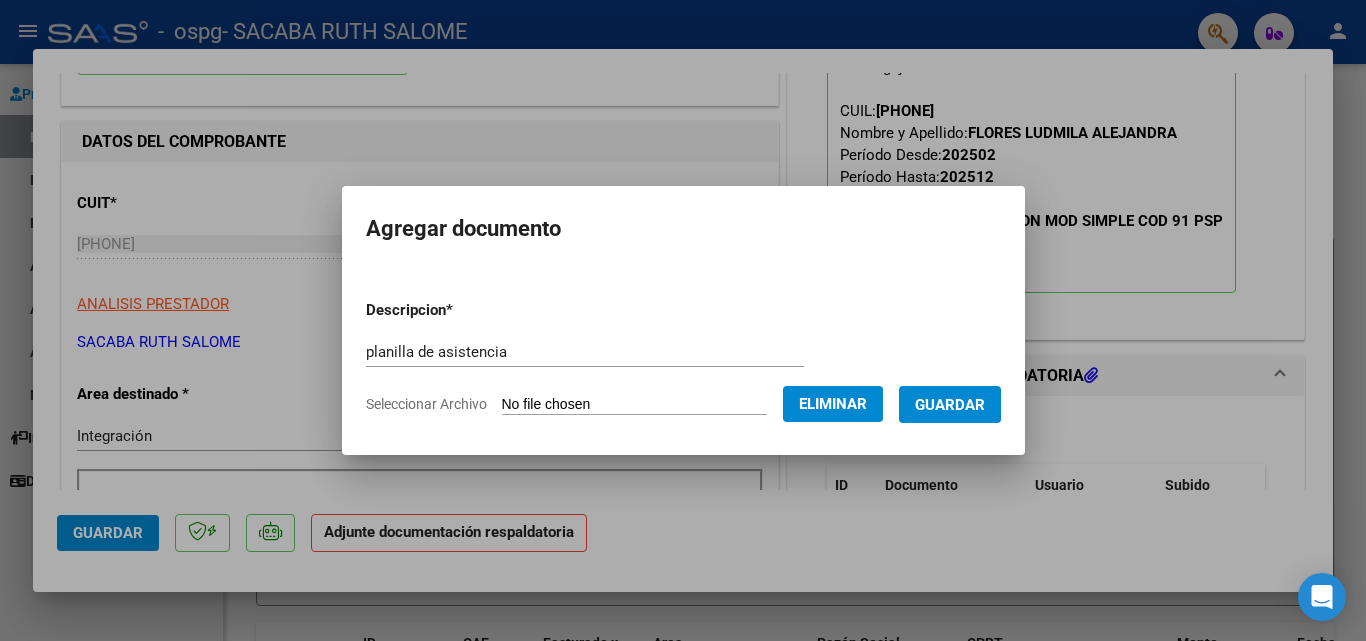 click on "Guardar" at bounding box center (950, 405) 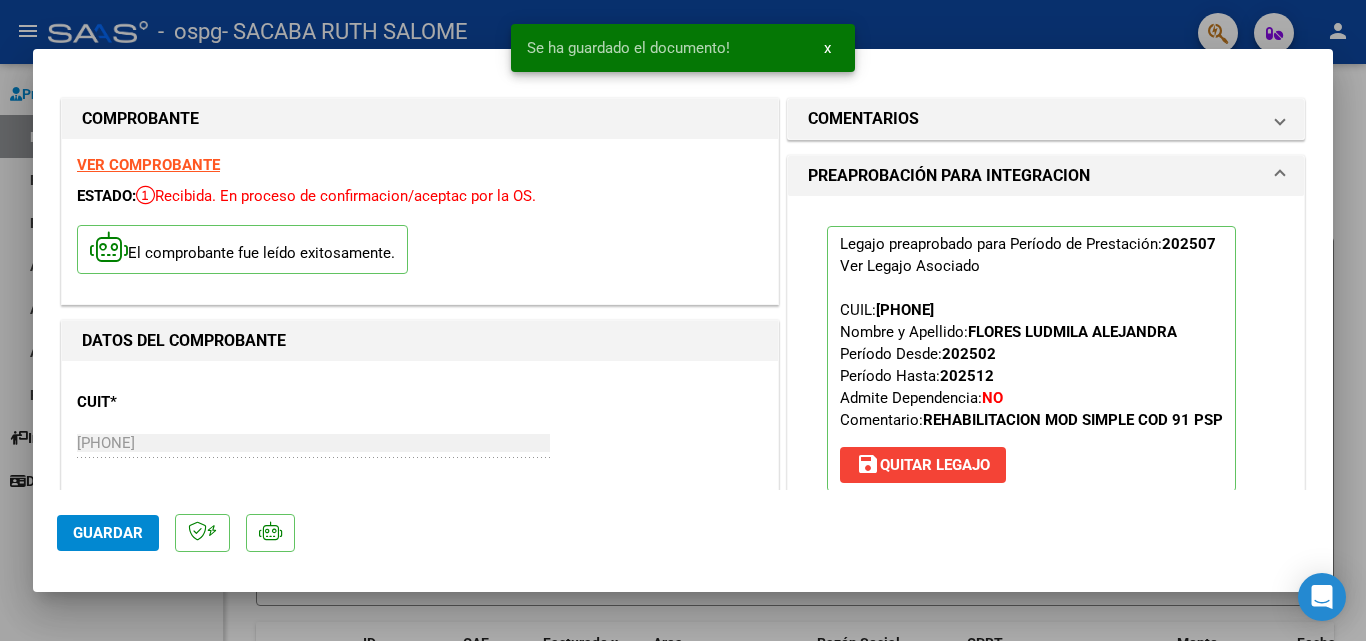 scroll, scrollTop: 0, scrollLeft: 0, axis: both 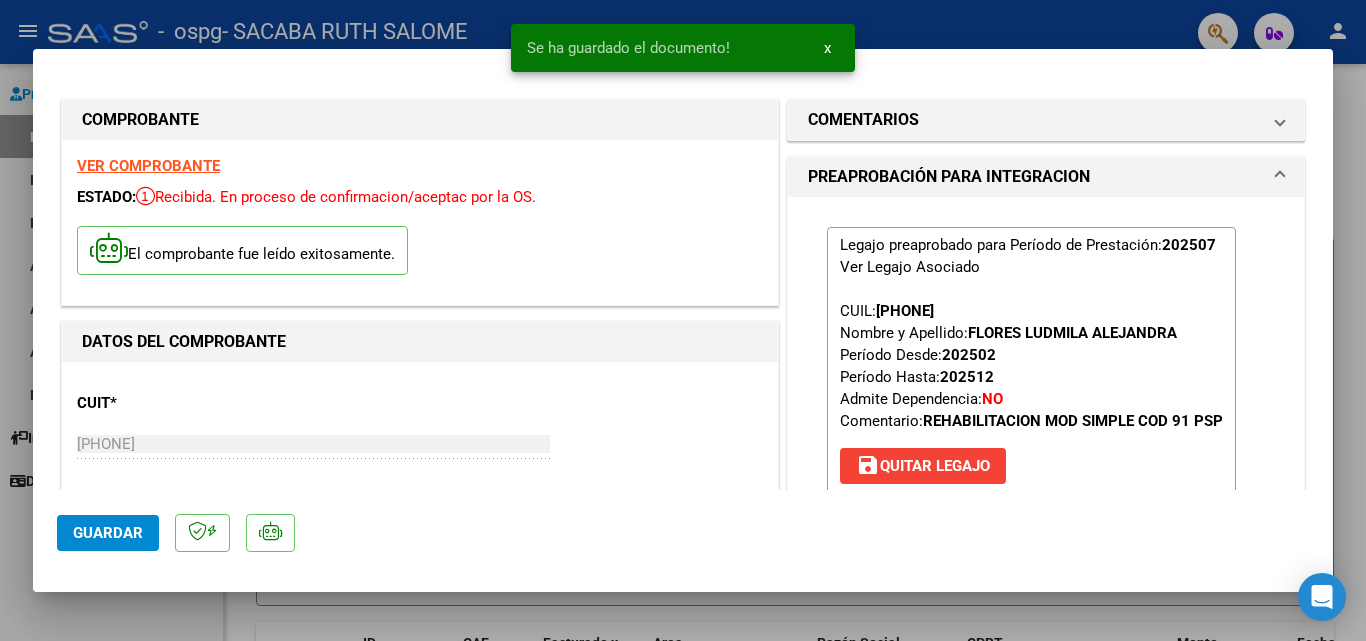 click on "Guardar" 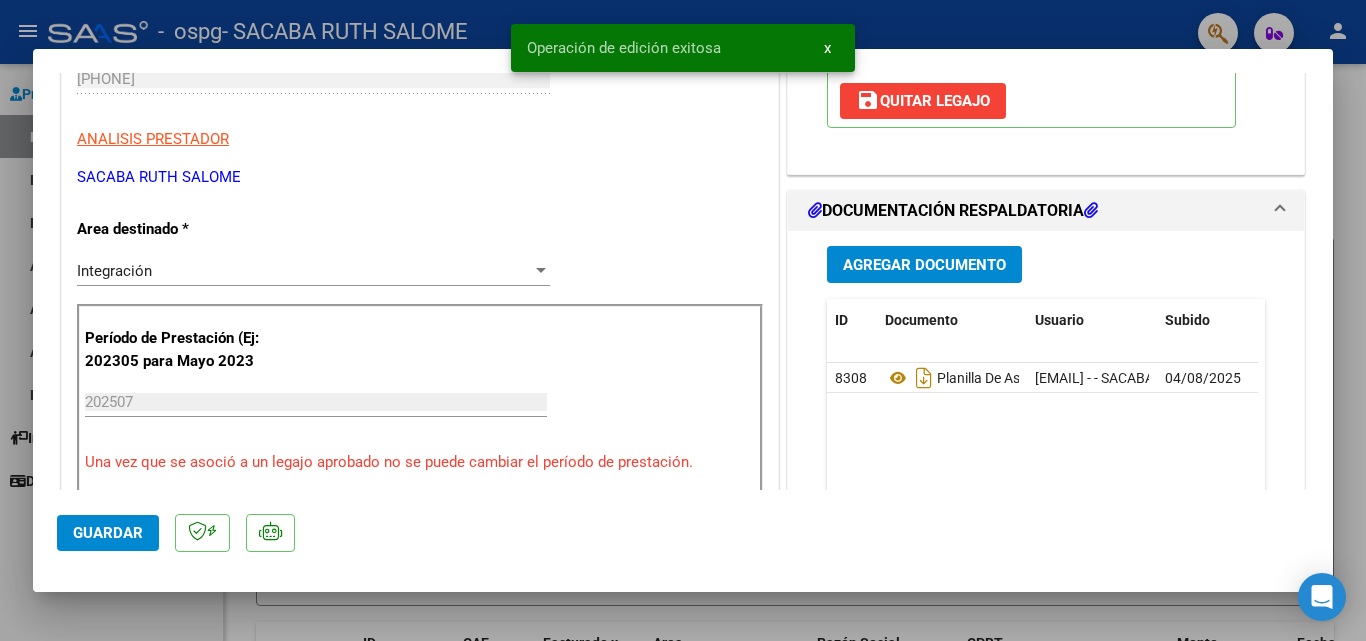 click at bounding box center [683, 320] 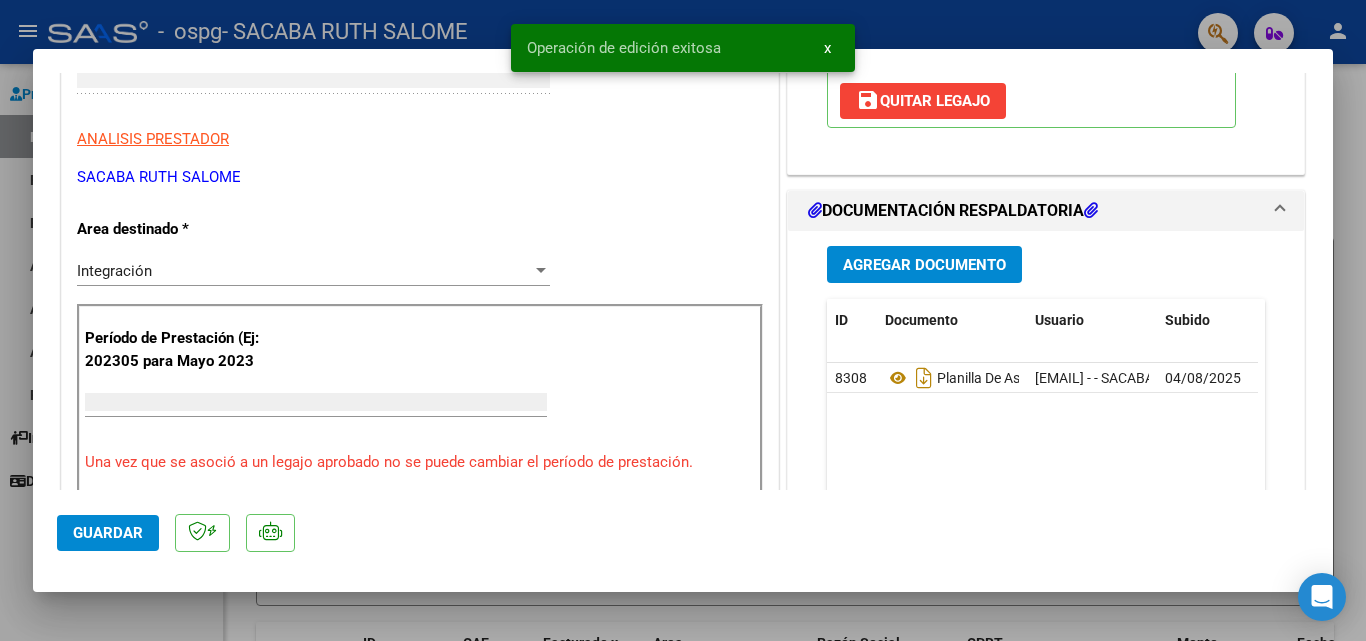 scroll, scrollTop: 304, scrollLeft: 0, axis: vertical 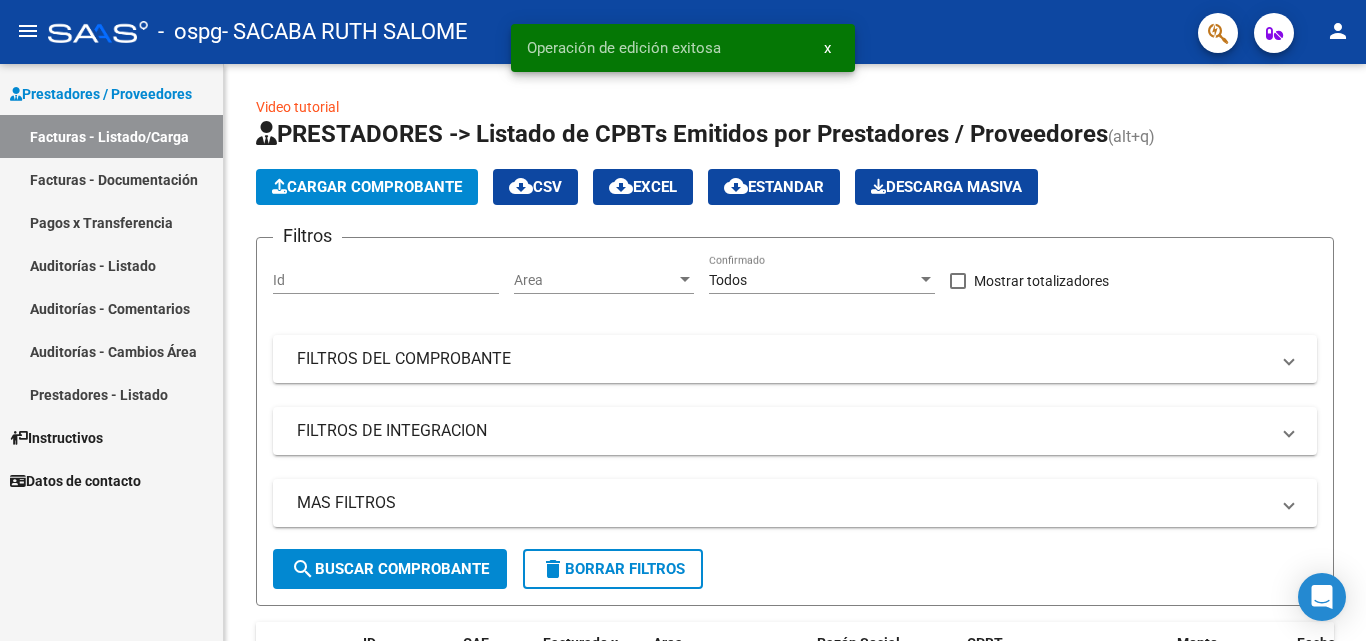 click on "menu -   ospg   - SACABA RUTH SALOME person" 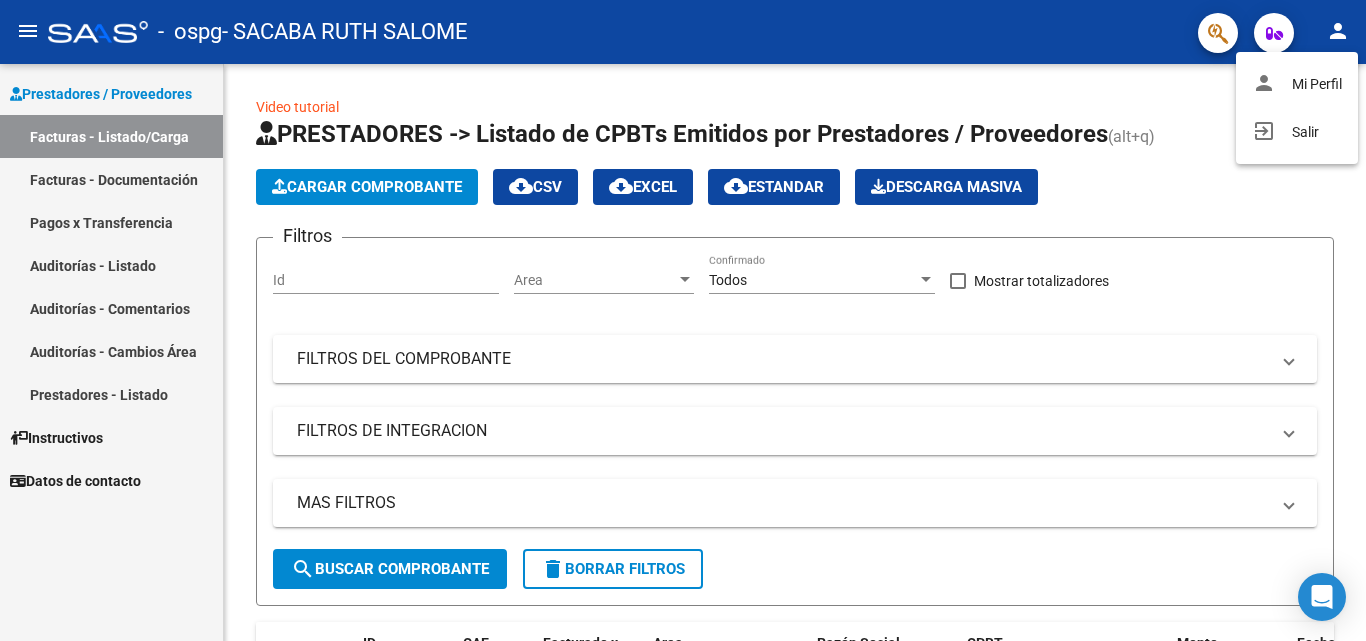 click at bounding box center (683, 320) 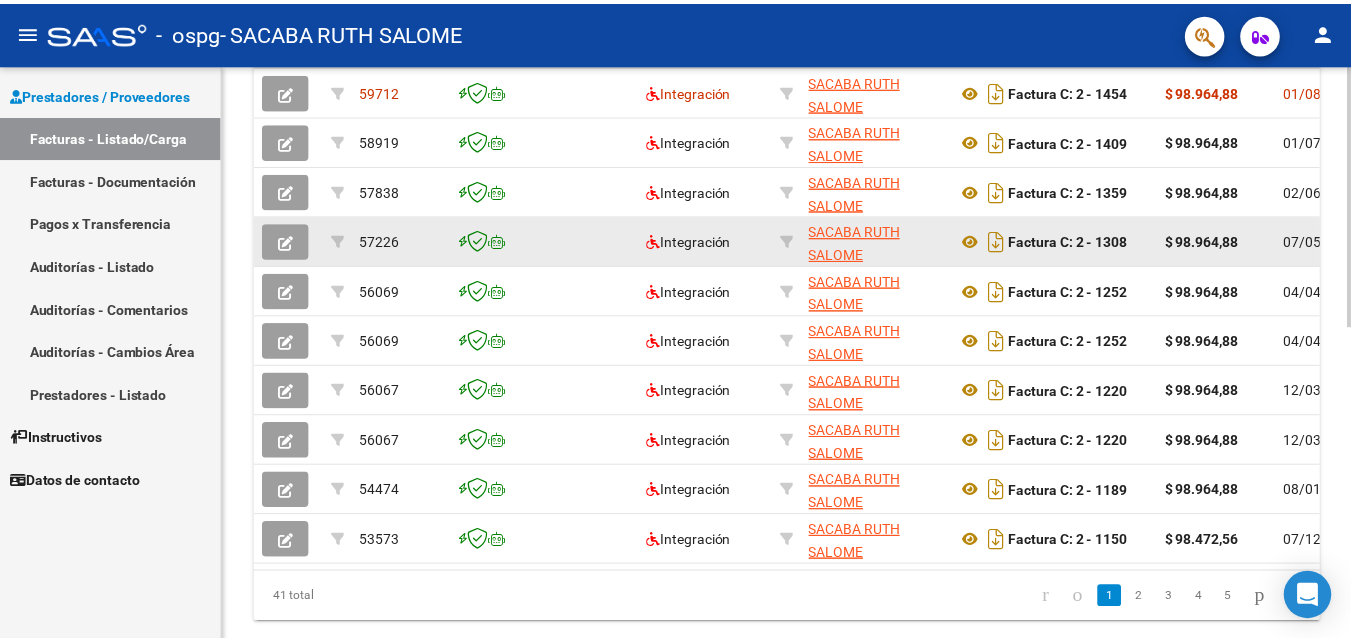 scroll, scrollTop: 491, scrollLeft: 0, axis: vertical 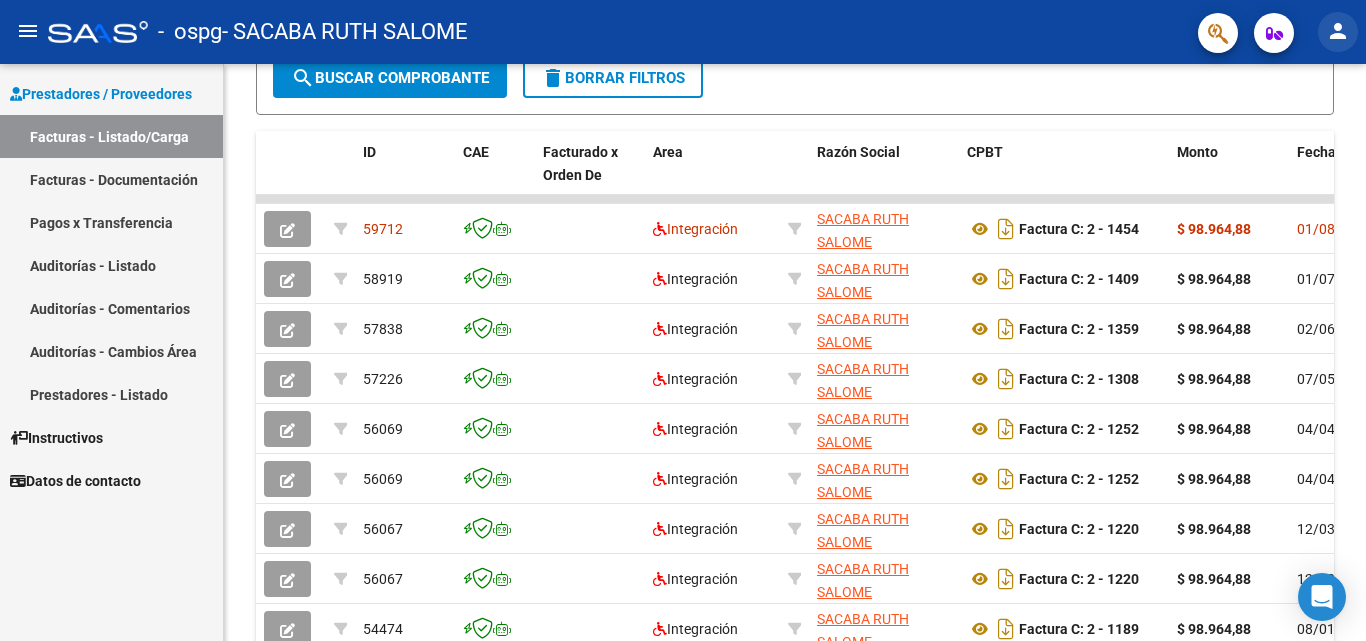 click on "person" 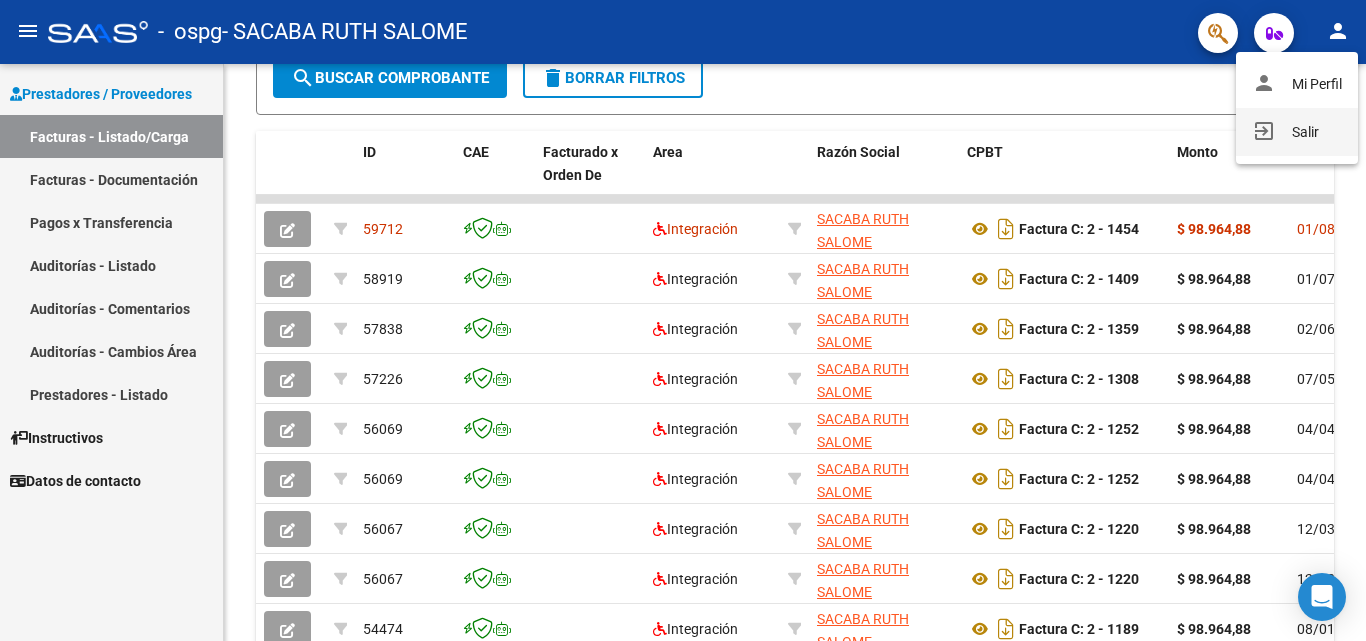 click on "exit_to_app" at bounding box center [1264, 131] 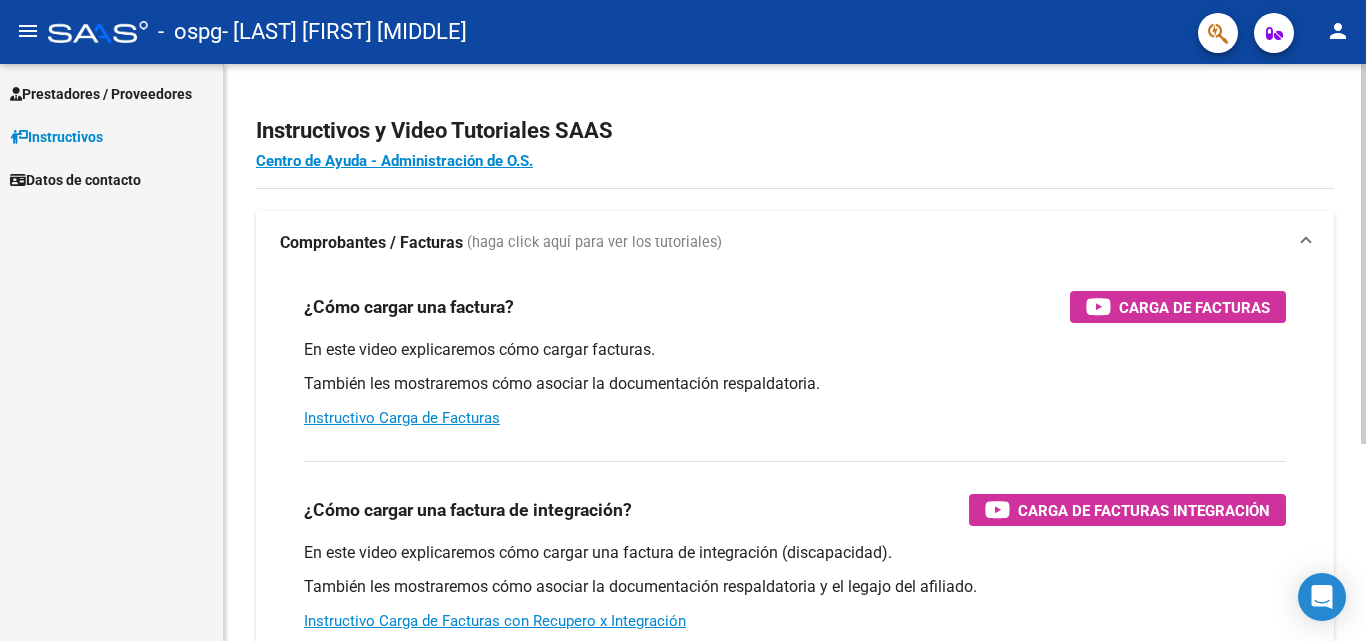 scroll, scrollTop: 0, scrollLeft: 0, axis: both 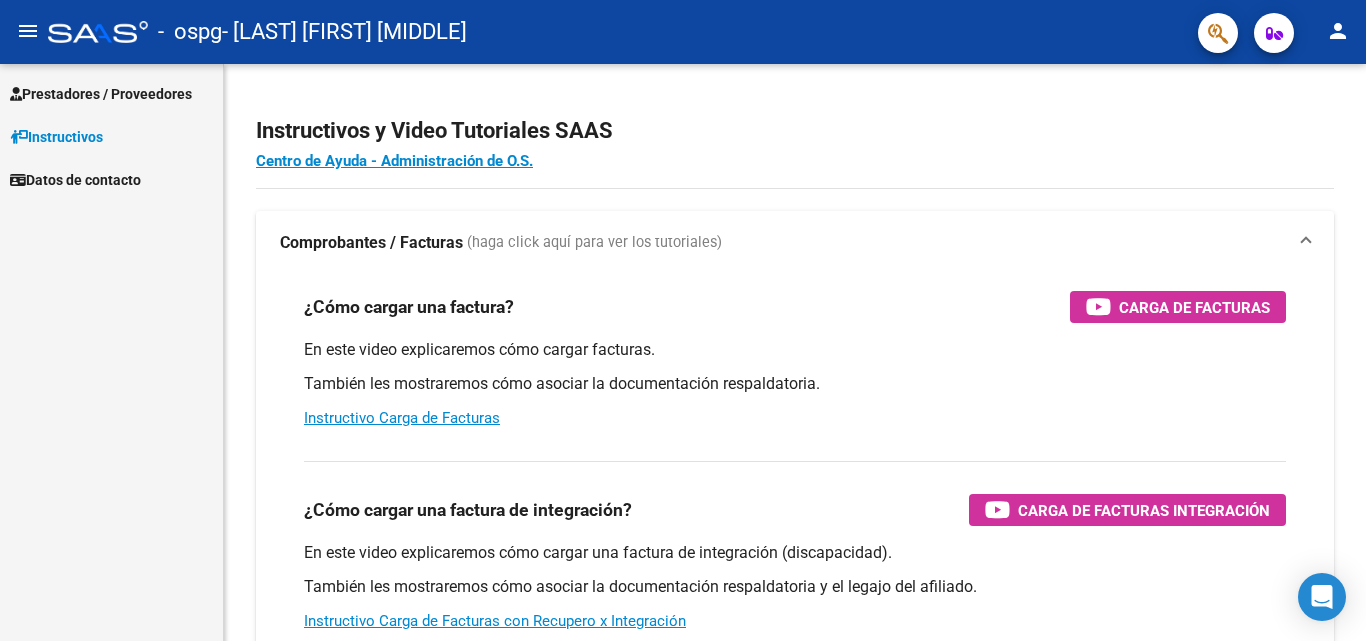 click on "Prestadores / Proveedores" at bounding box center (101, 94) 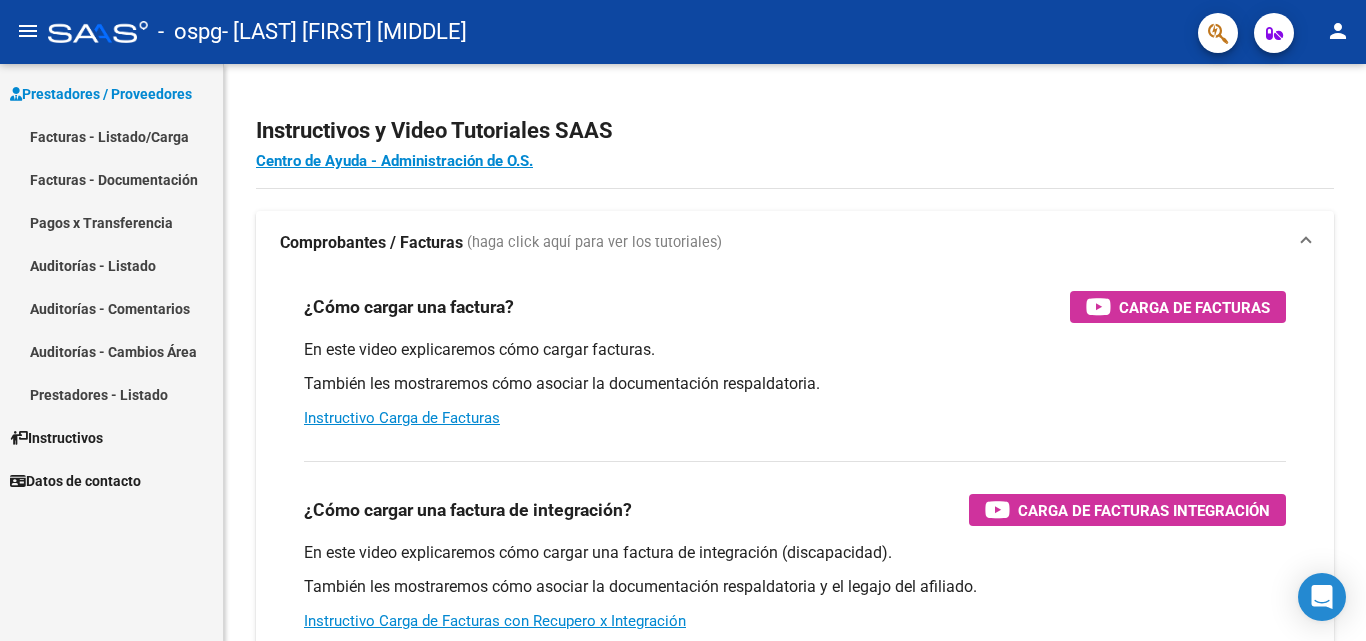 click on "Facturas - Listado/Carga" at bounding box center (111, 136) 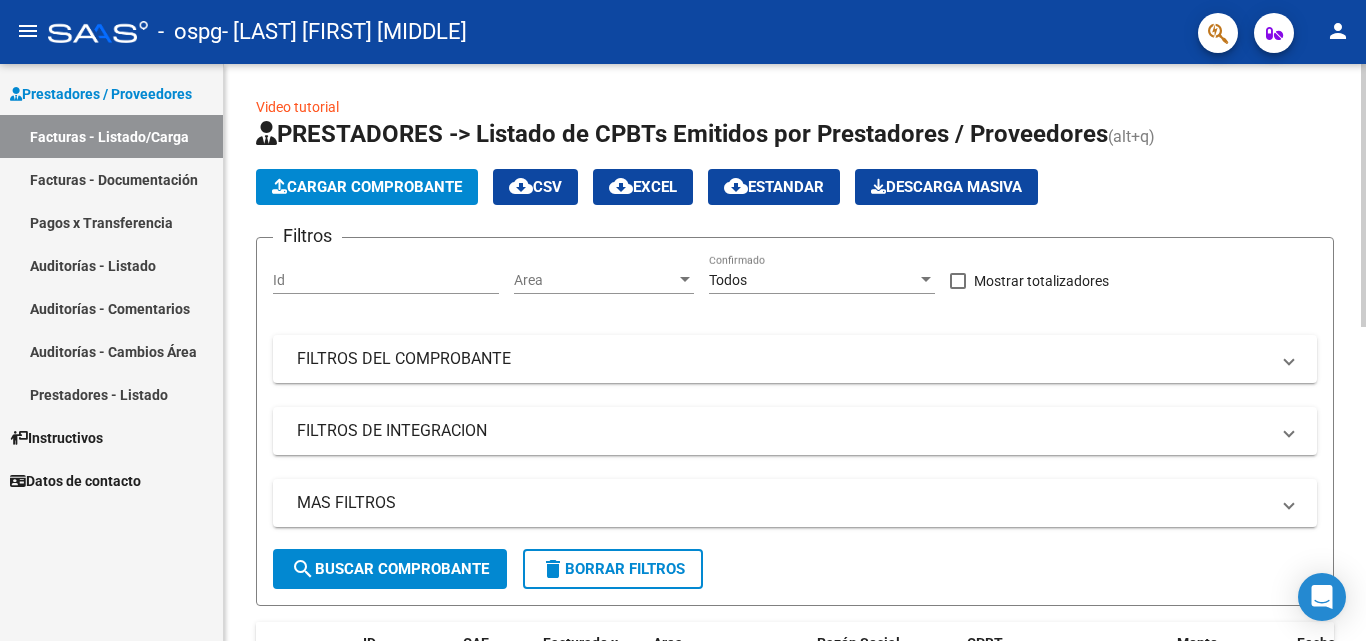 click on "Cargar Comprobante" 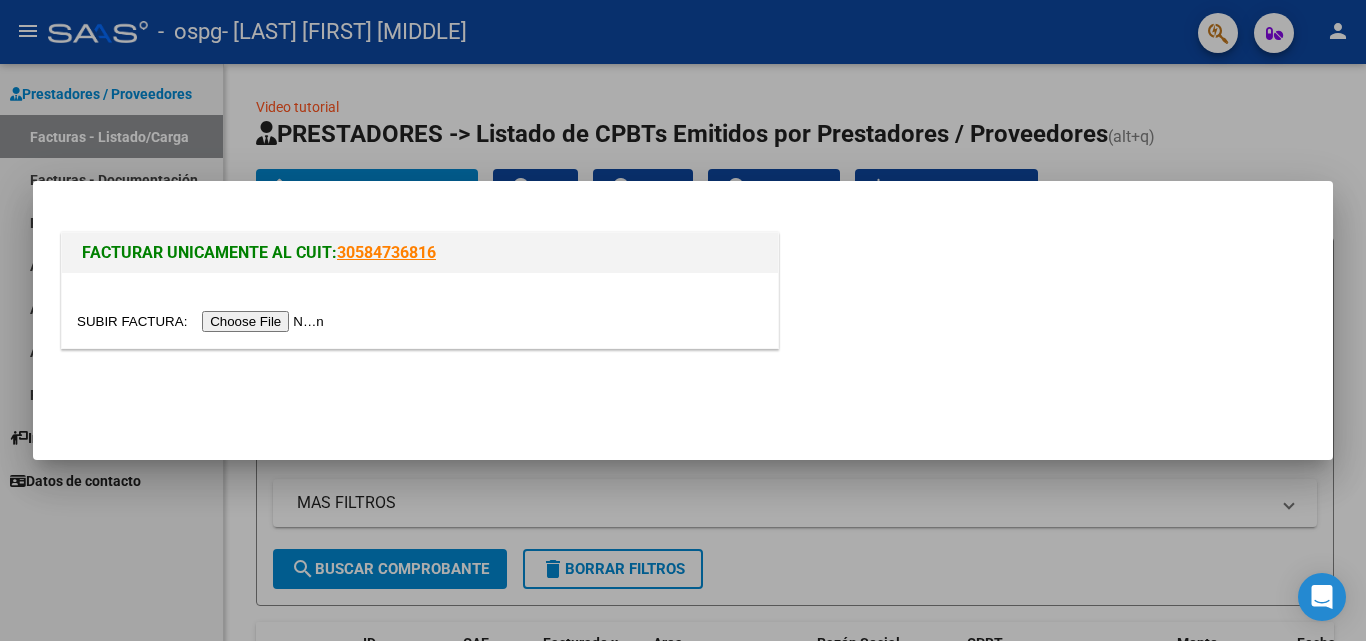 click at bounding box center [203, 321] 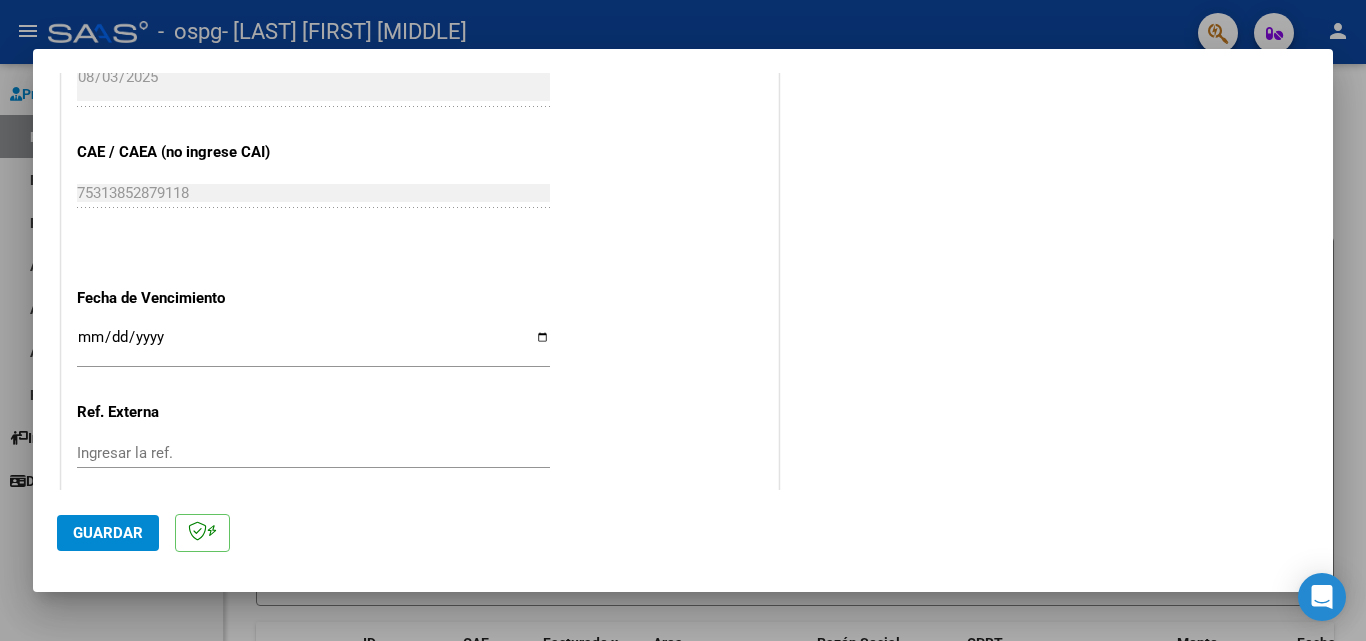 scroll, scrollTop: 1200, scrollLeft: 0, axis: vertical 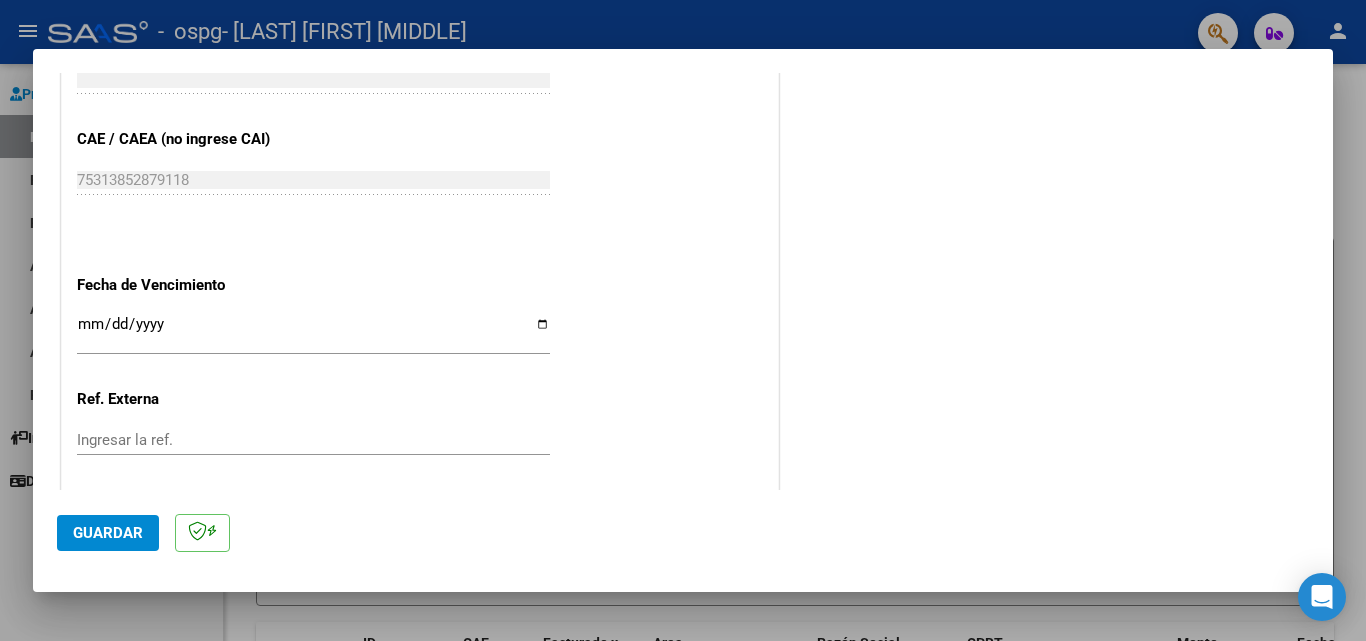 click on "Ingresar la fecha" at bounding box center [313, 332] 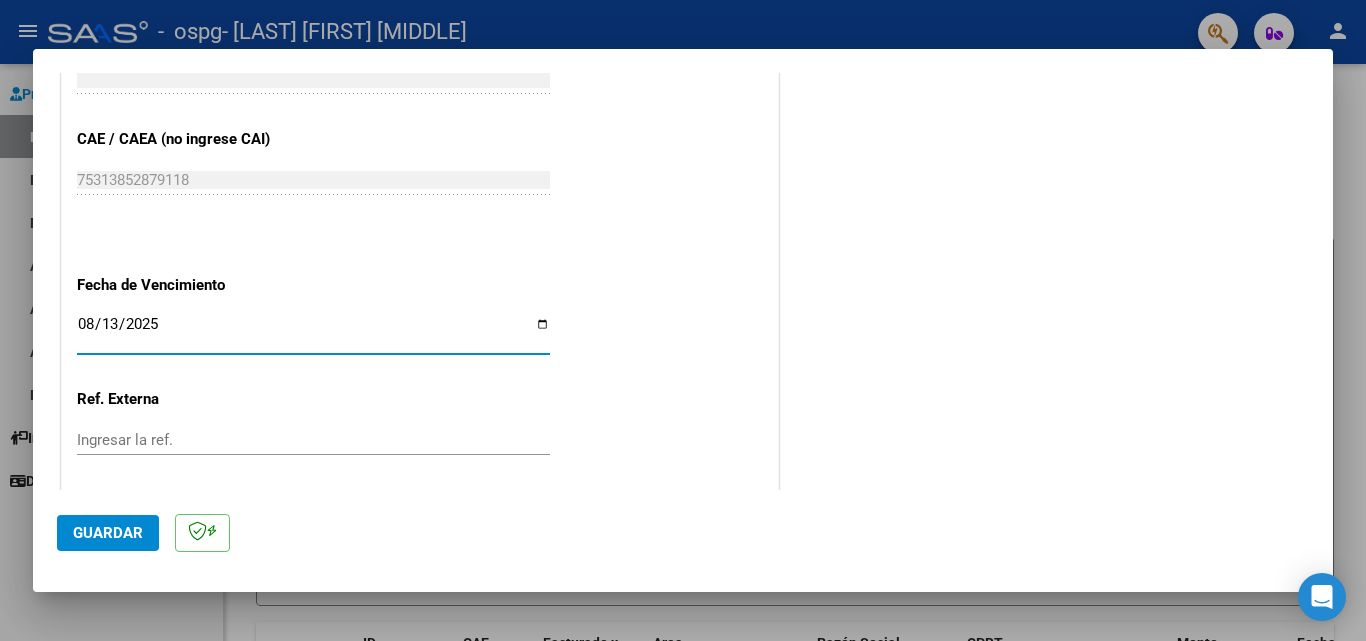 type on "2025-08-13" 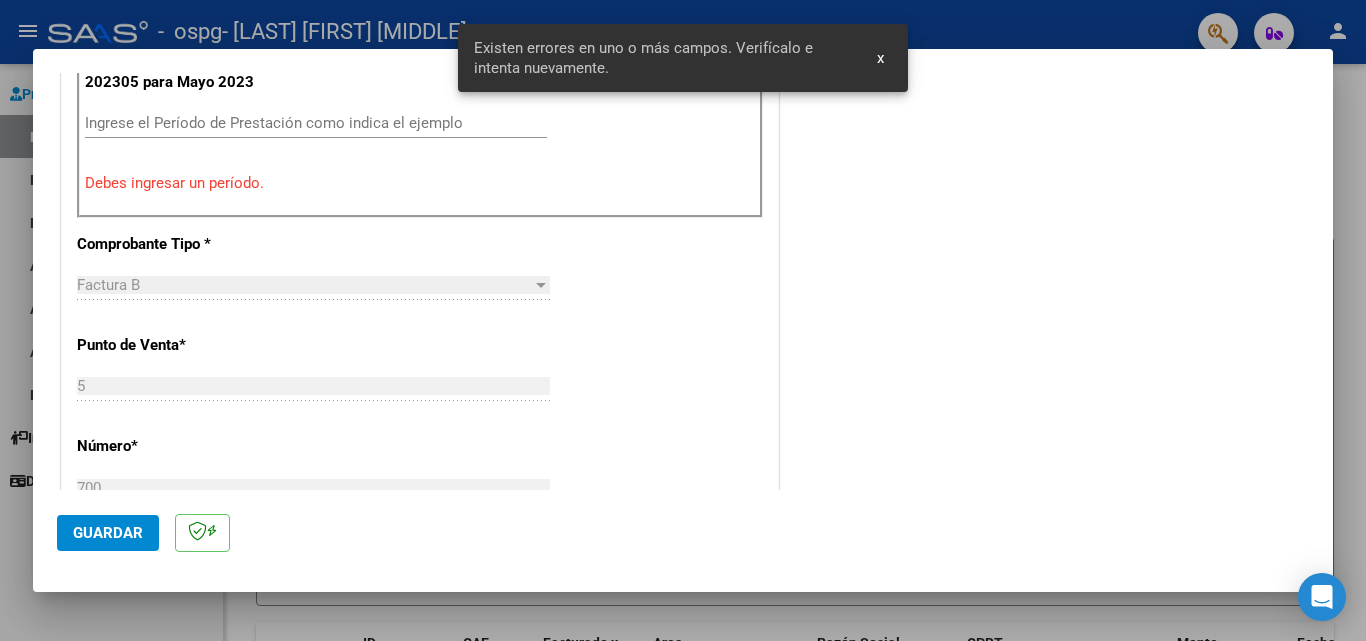 scroll, scrollTop: 600, scrollLeft: 0, axis: vertical 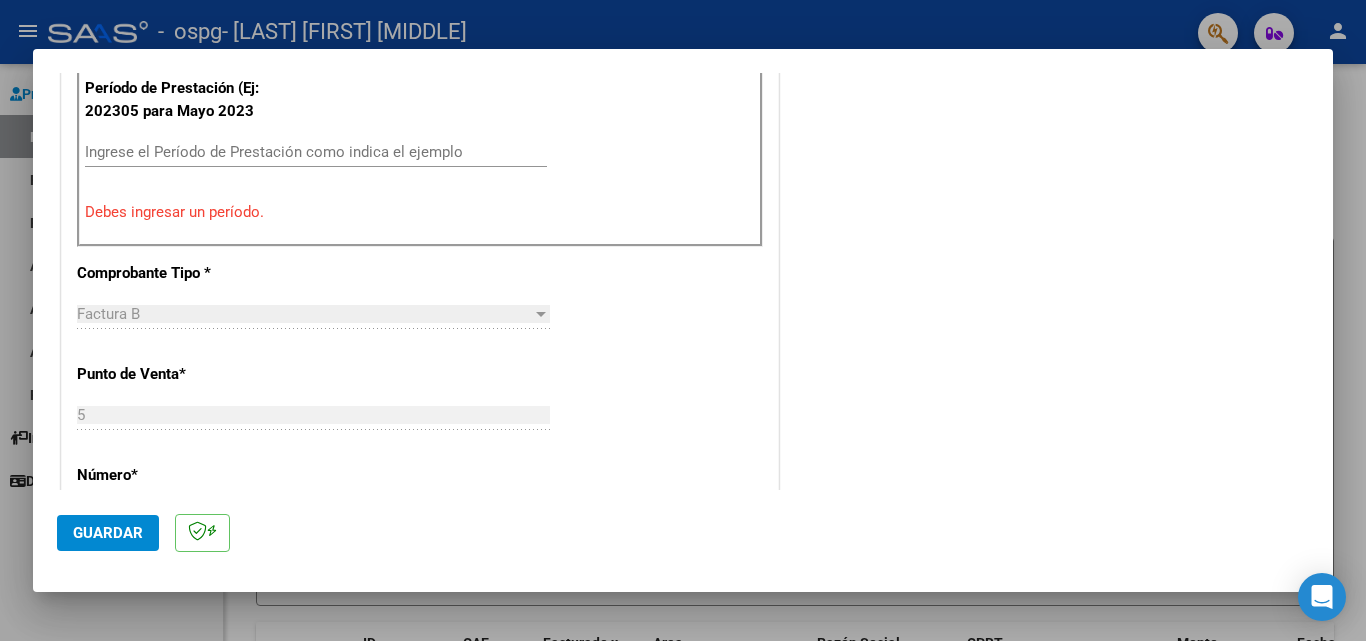 click on "Ingrese el Período de Prestación como indica el ejemplo" at bounding box center [316, 152] 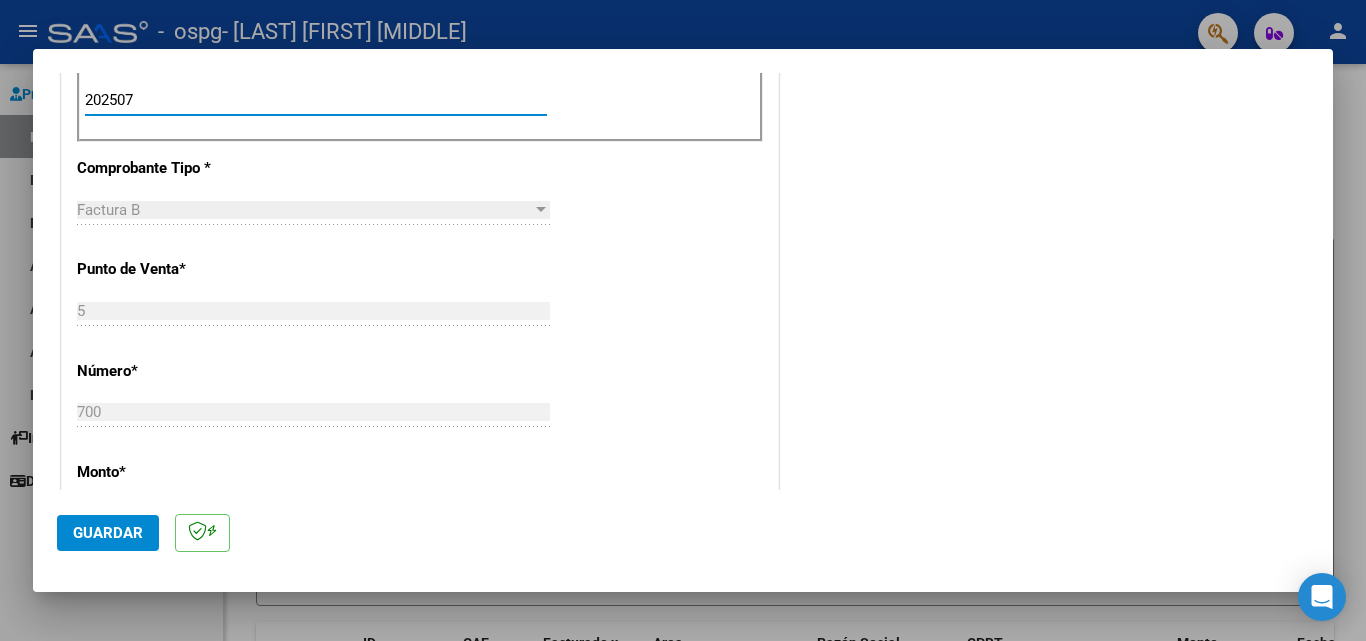 scroll, scrollTop: 700, scrollLeft: 0, axis: vertical 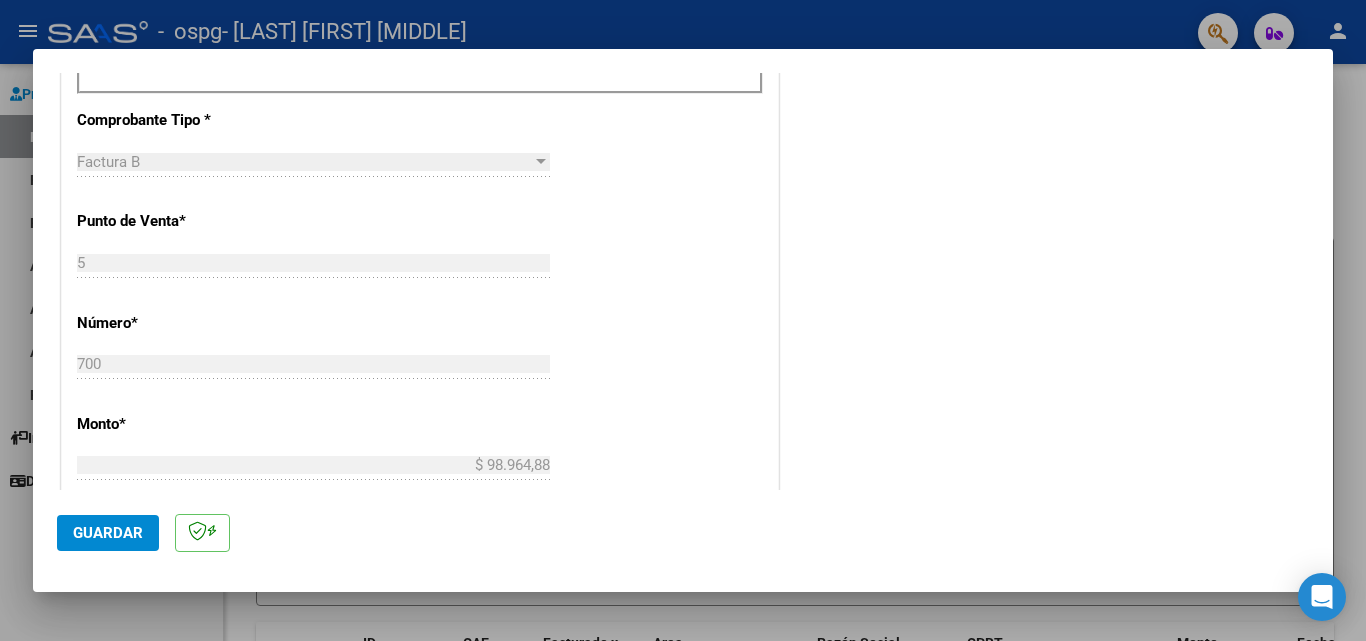 type on "202507" 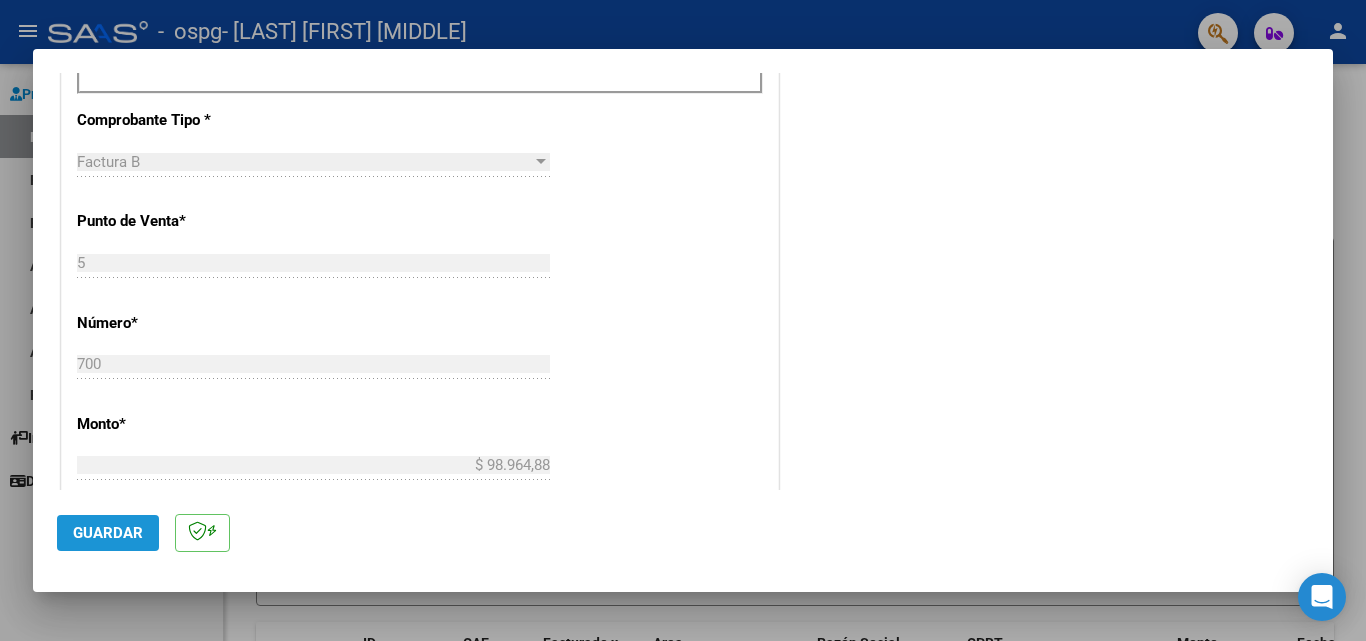 click on "Guardar" 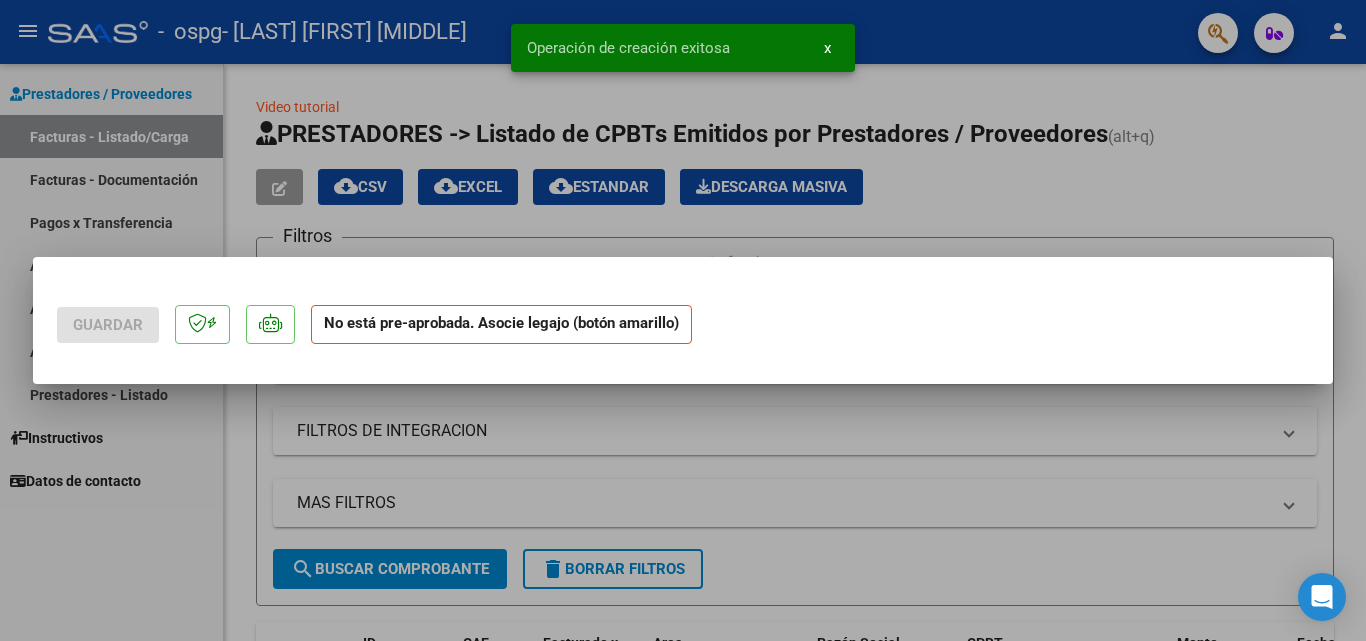 scroll, scrollTop: 0, scrollLeft: 0, axis: both 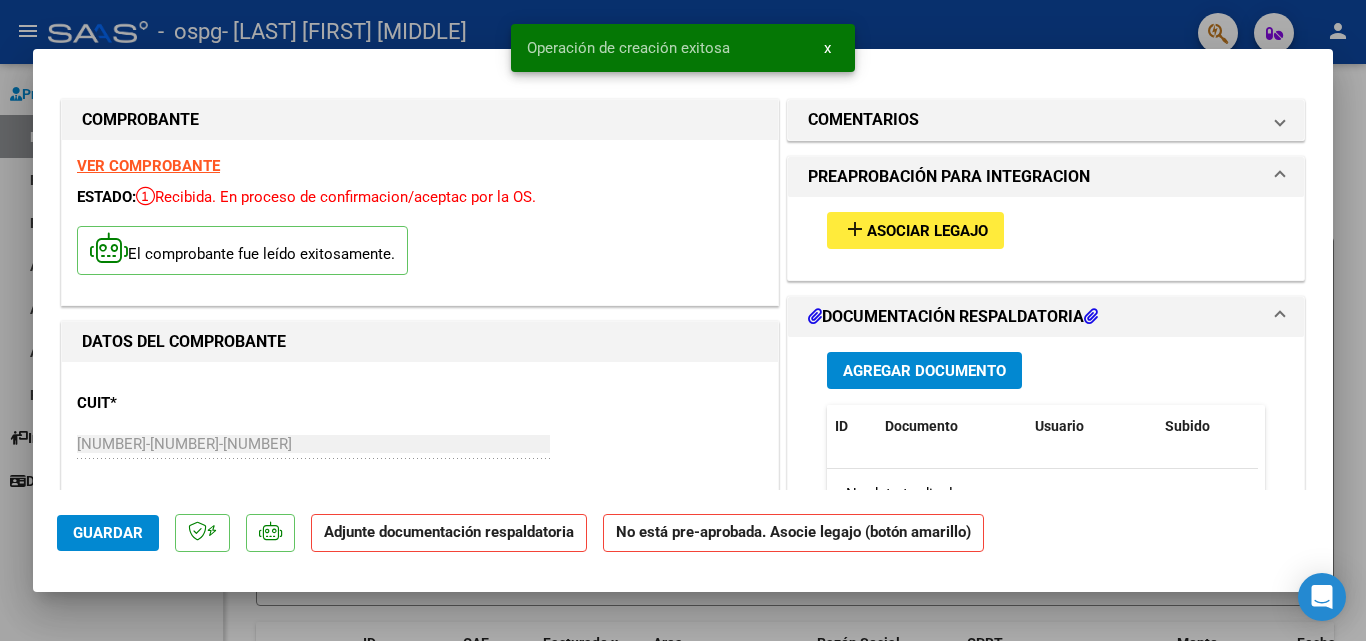 click on "Asociar Legajo" at bounding box center (927, 231) 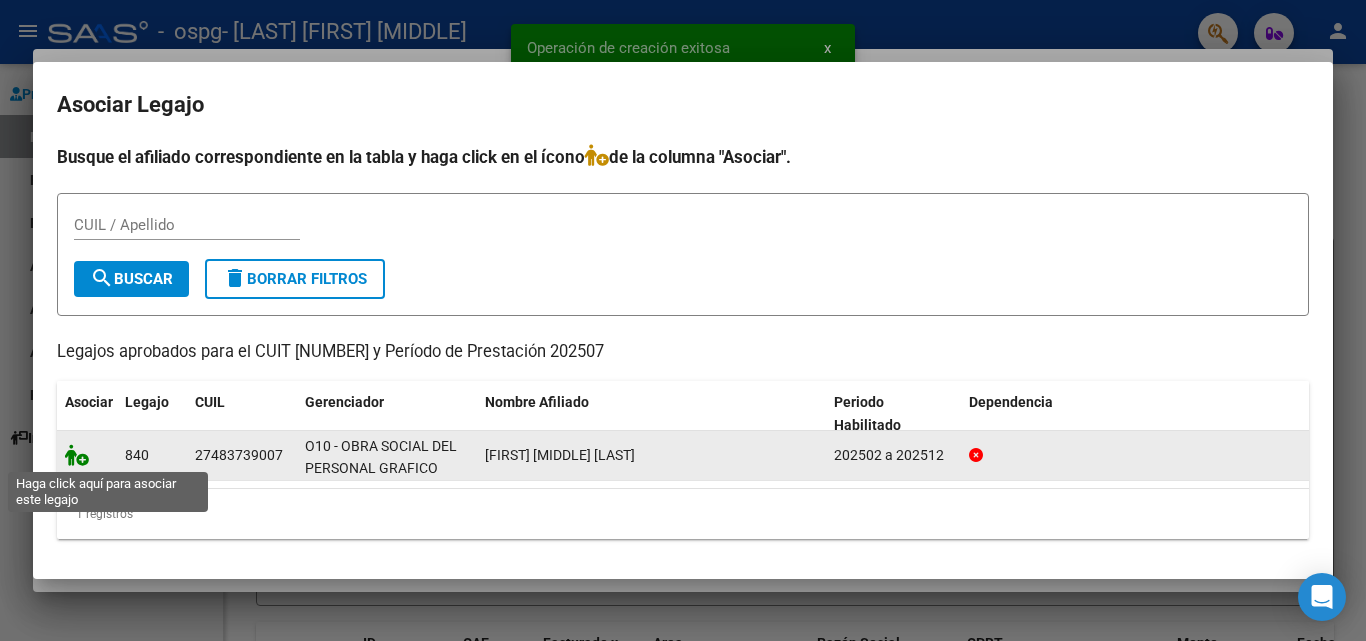 click 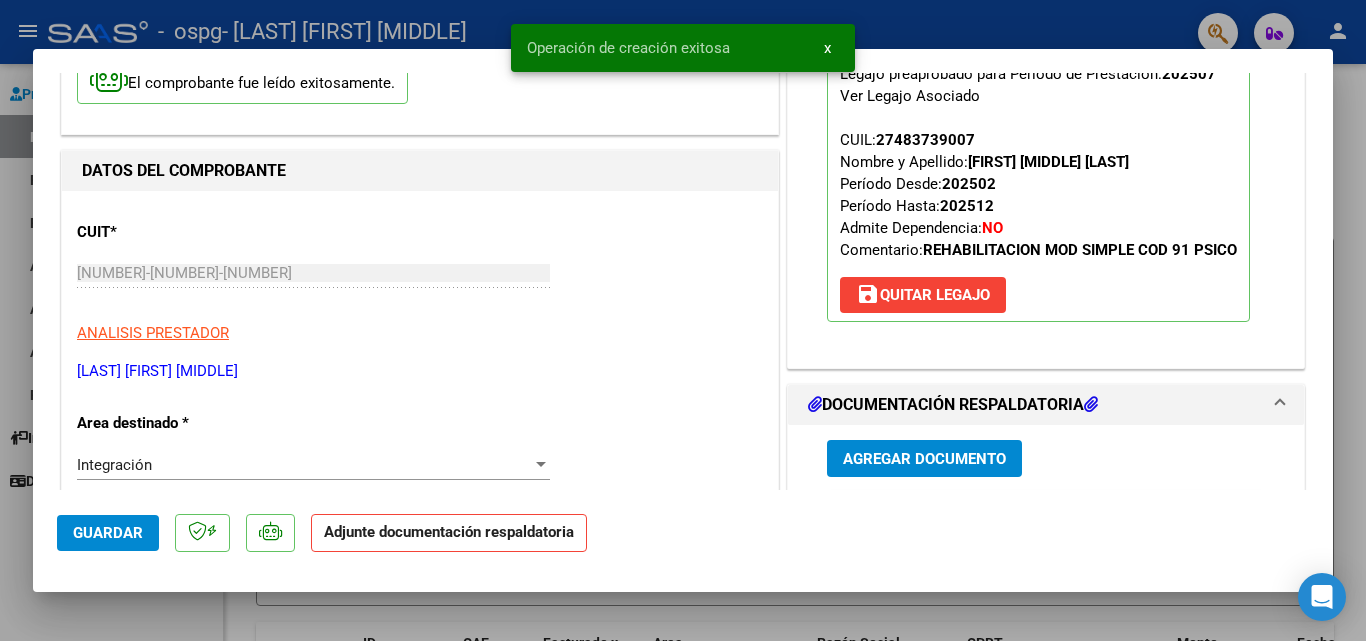 scroll, scrollTop: 300, scrollLeft: 0, axis: vertical 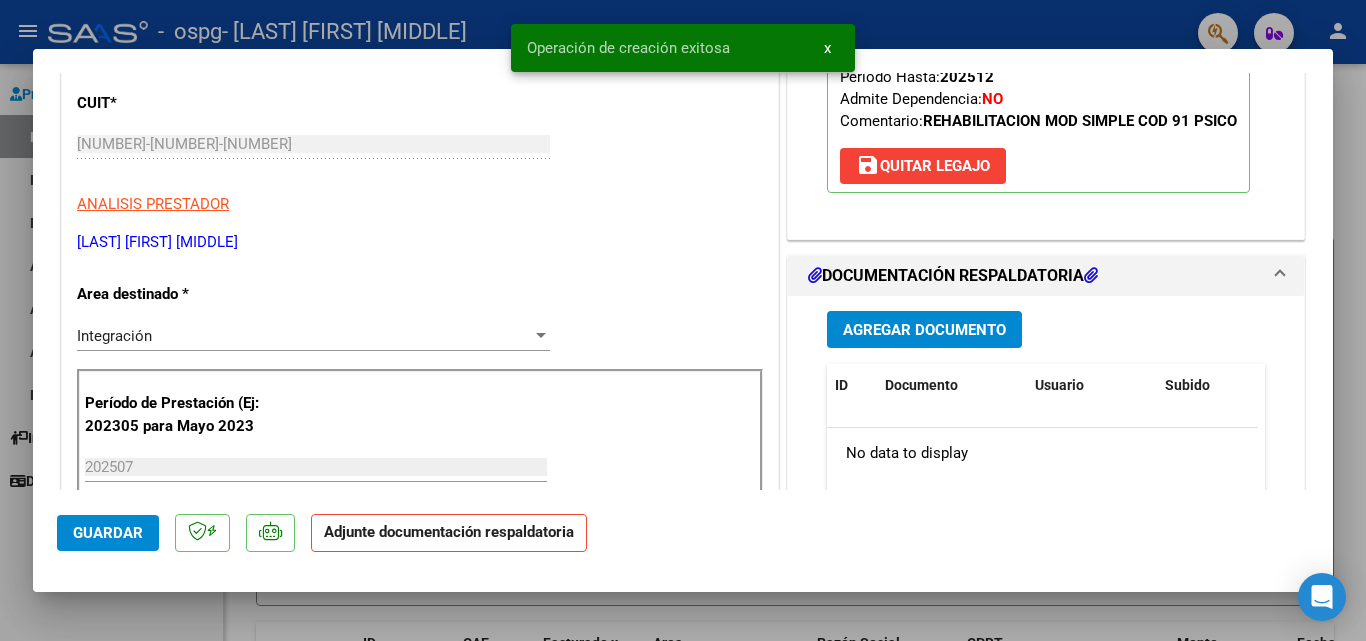 click on "Agregar Documento" at bounding box center [924, 330] 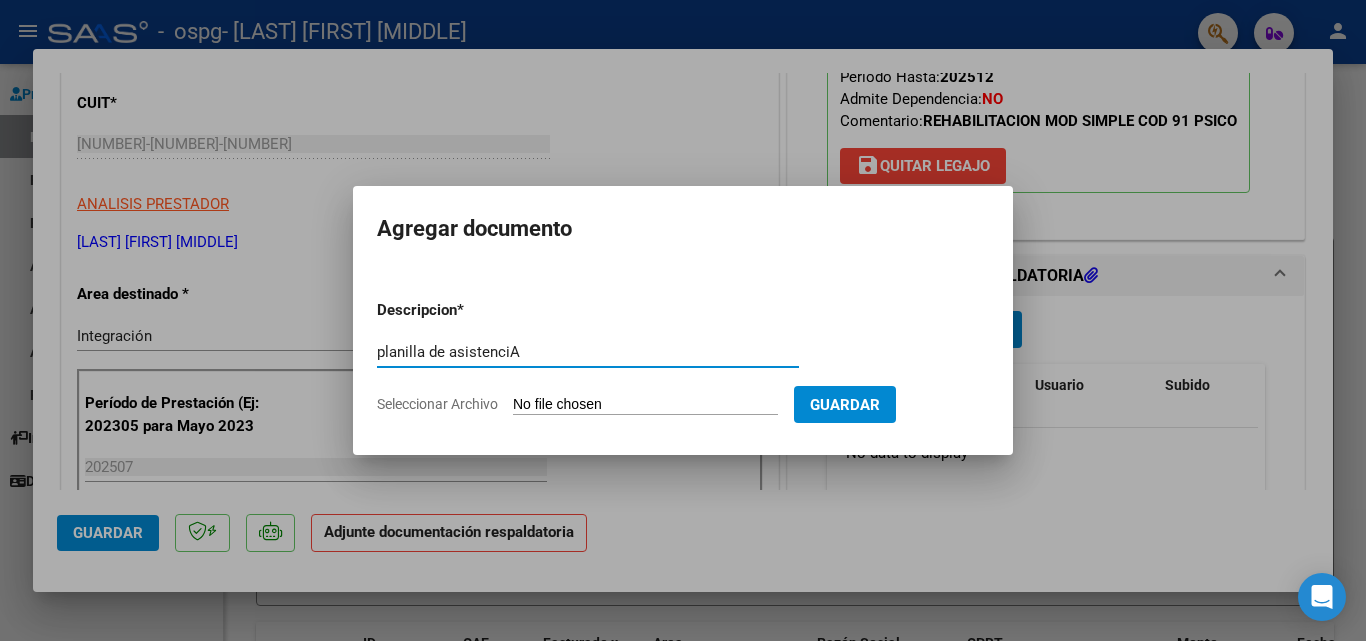 type on "planilla de asistenciA" 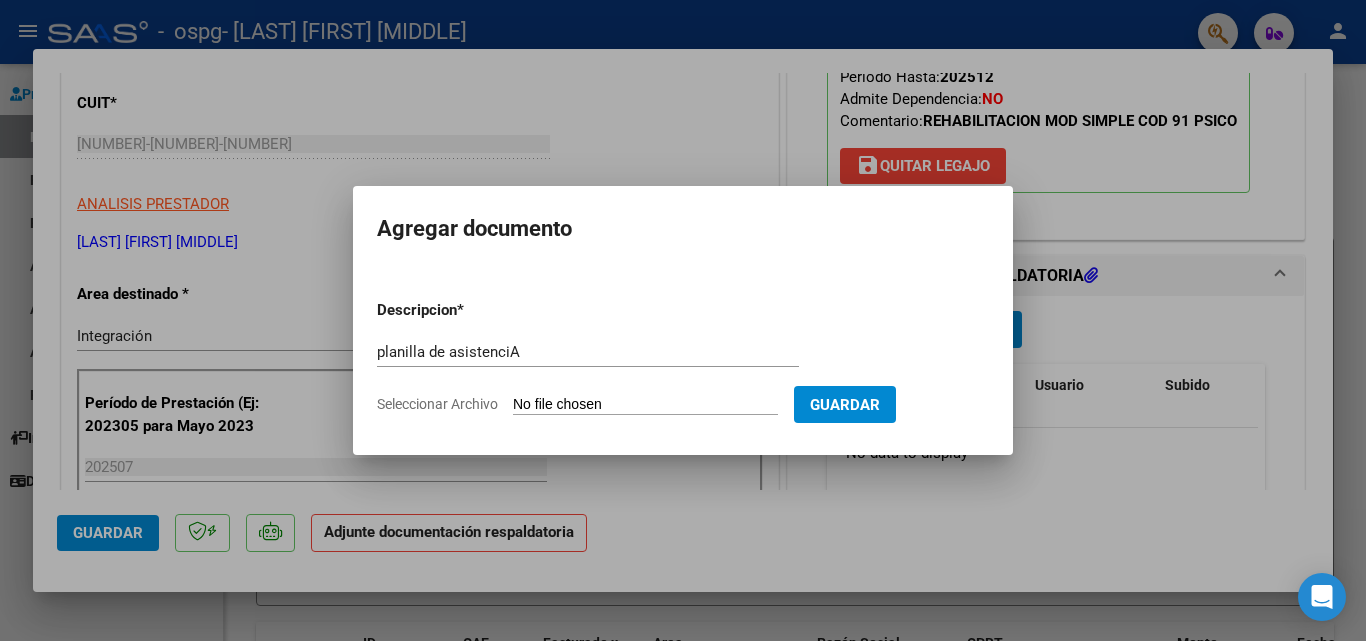 click on "Seleccionar Archivo" at bounding box center [645, 405] 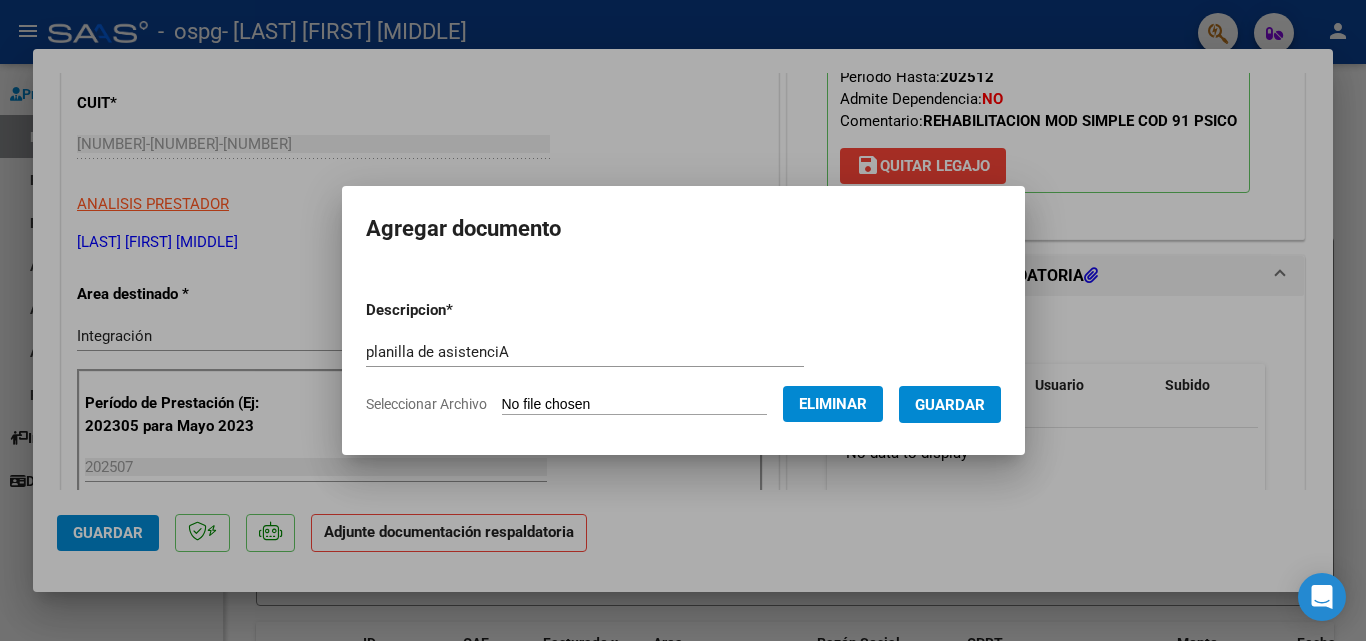 click on "Guardar" at bounding box center (950, 405) 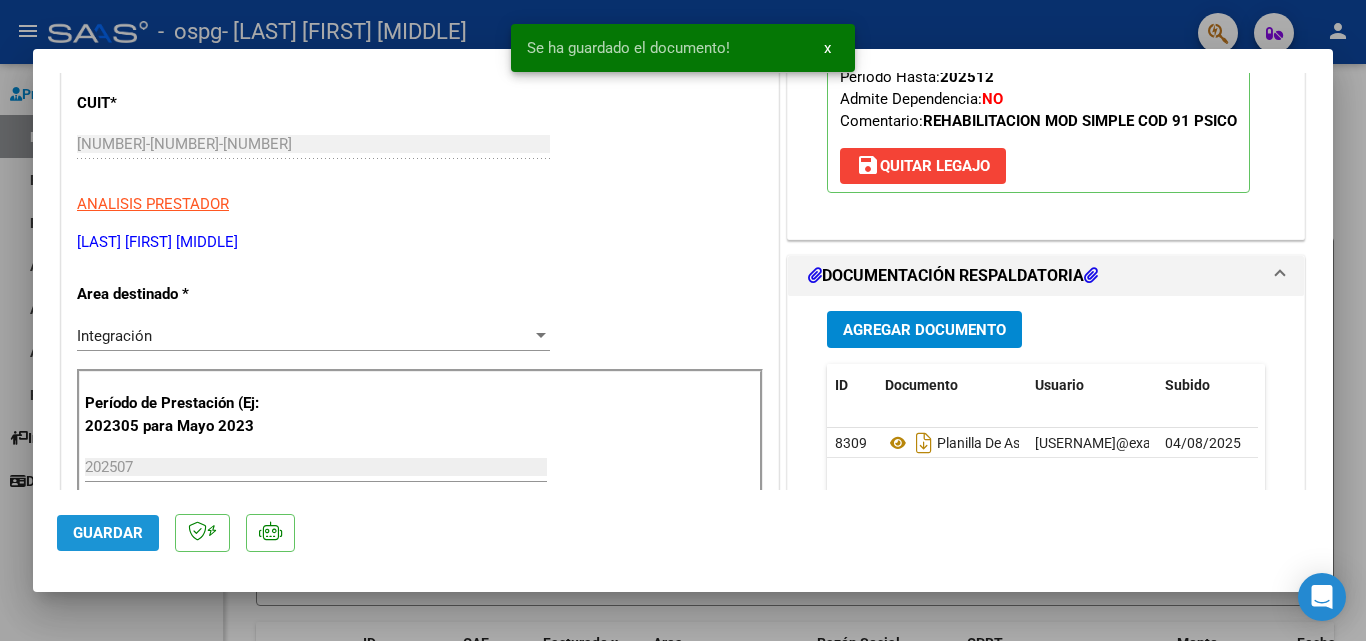 click on "Guardar" 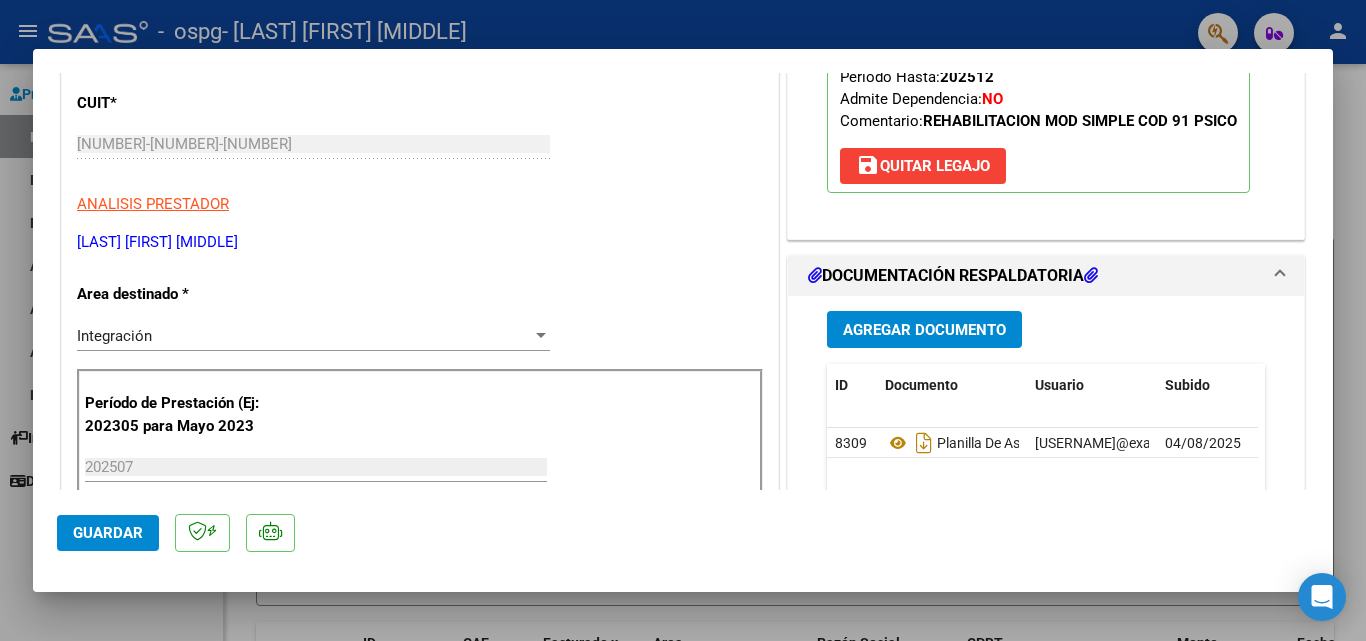 click at bounding box center [683, 320] 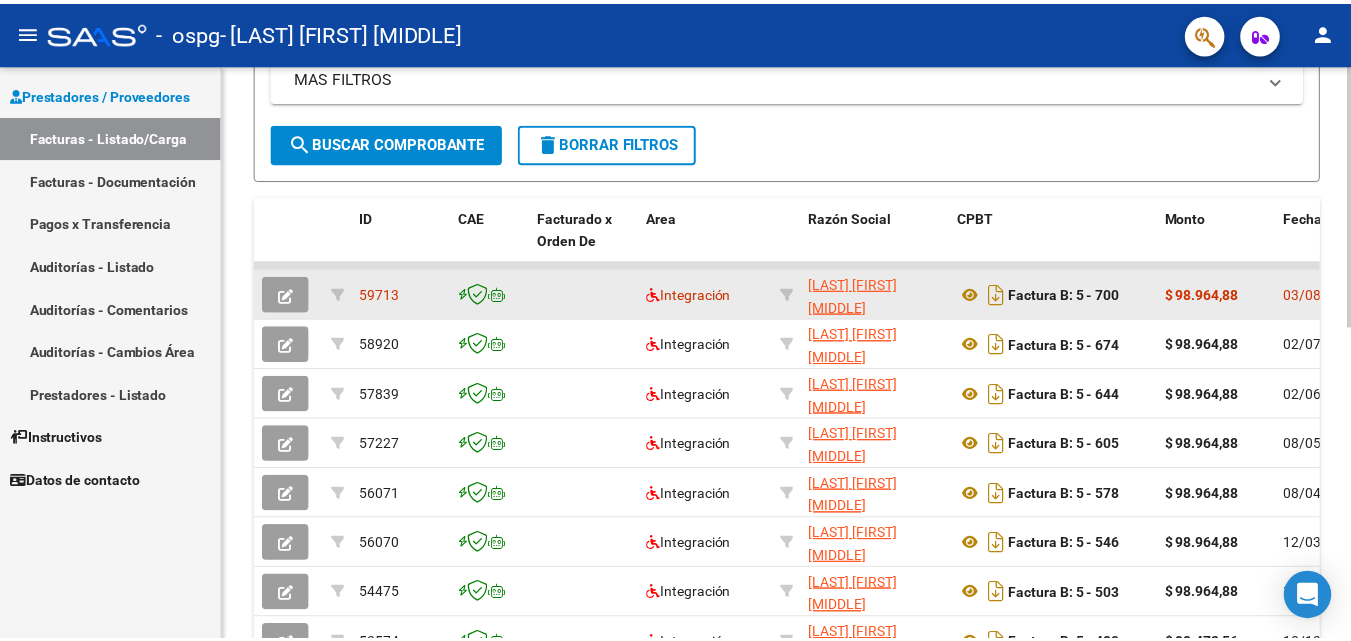 scroll, scrollTop: 400, scrollLeft: 0, axis: vertical 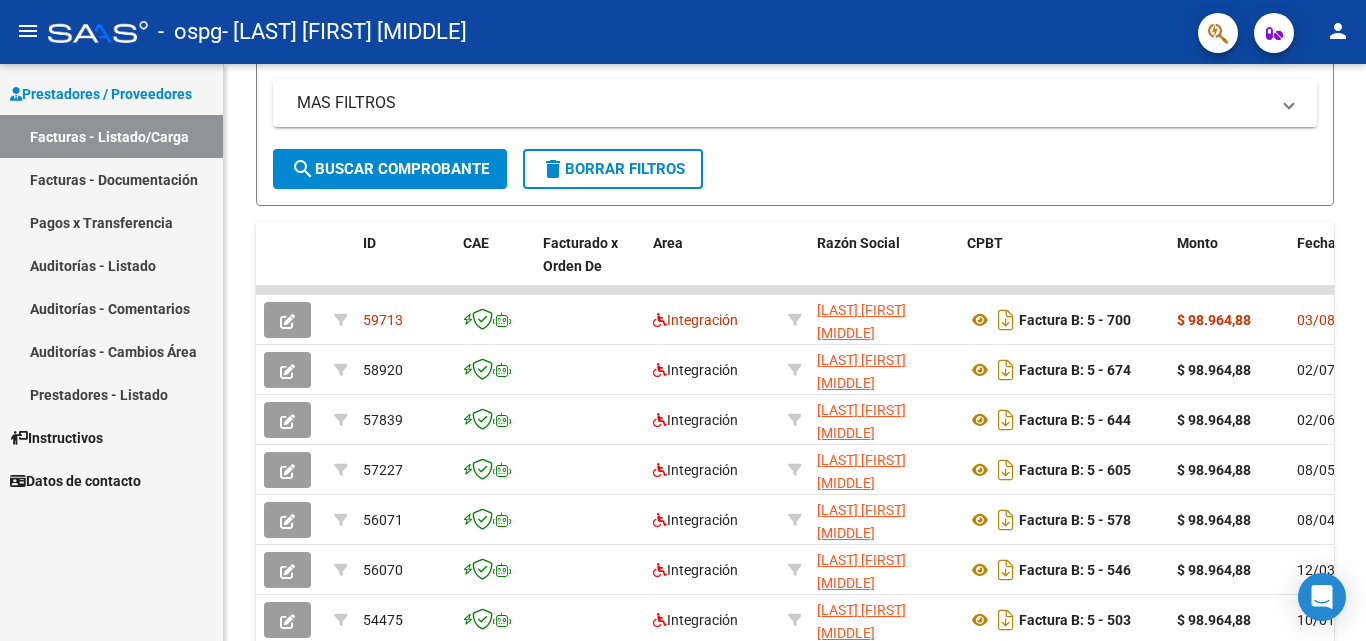 click on "person" 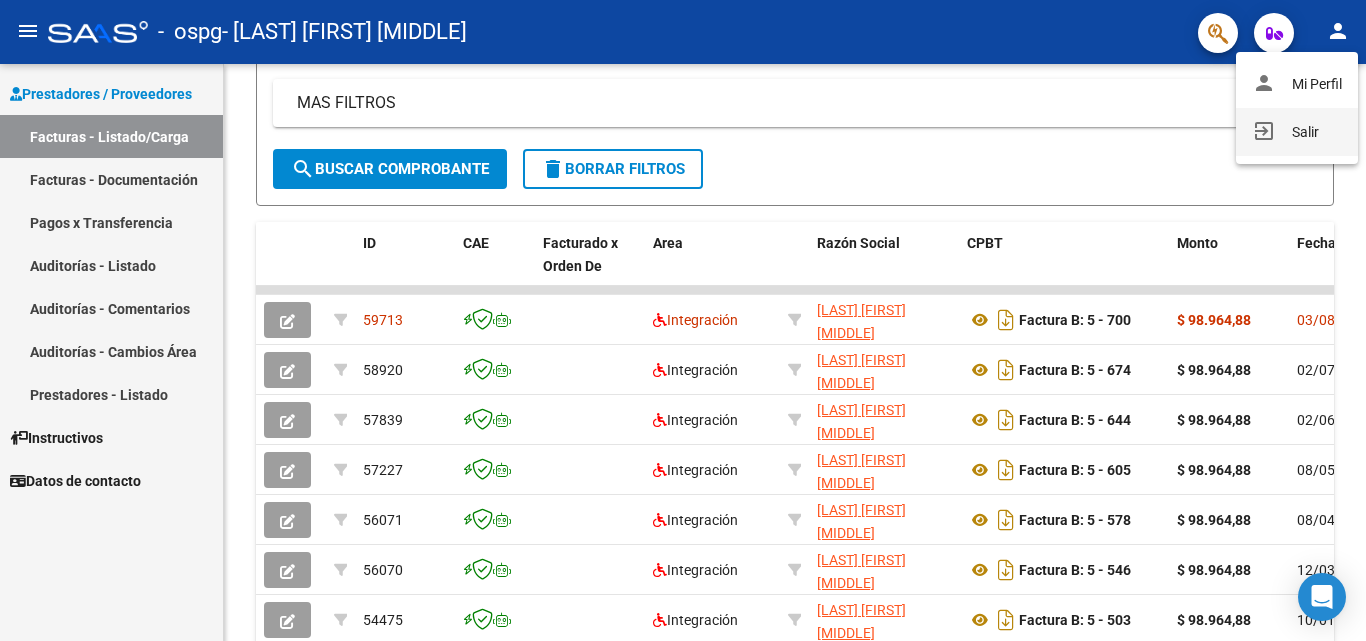 click on "exit_to_app  Salir" at bounding box center [1297, 132] 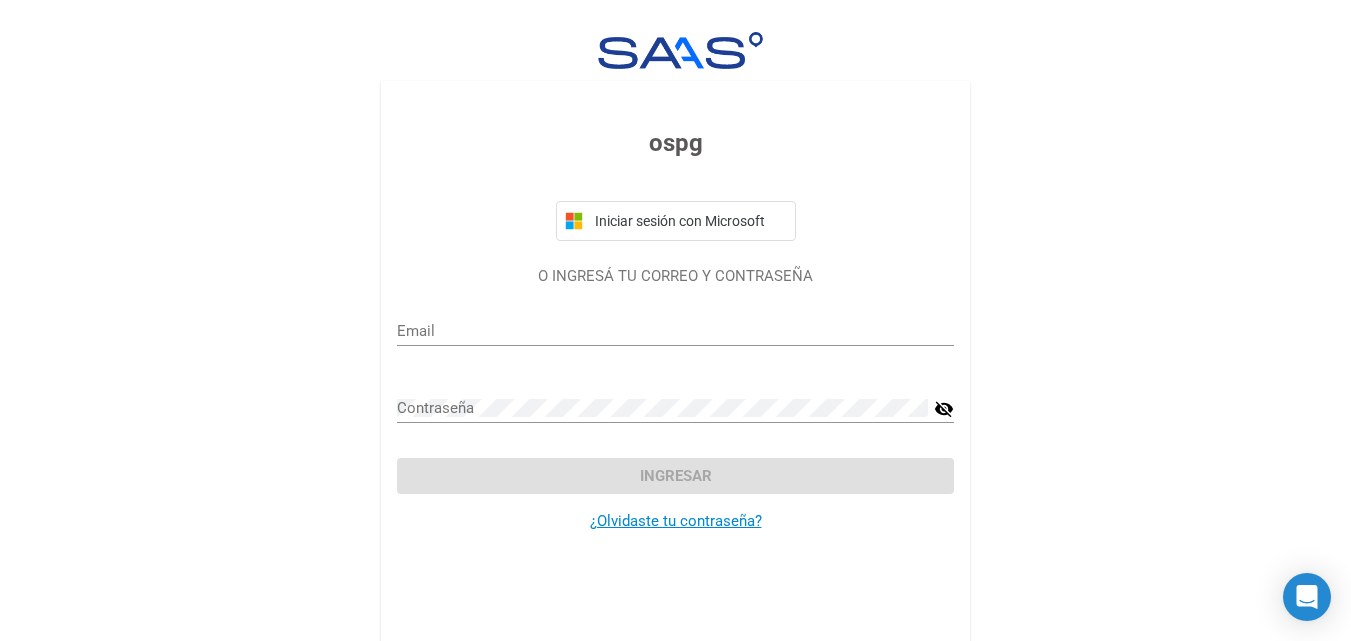 type on "daianarosato@gmail.com" 